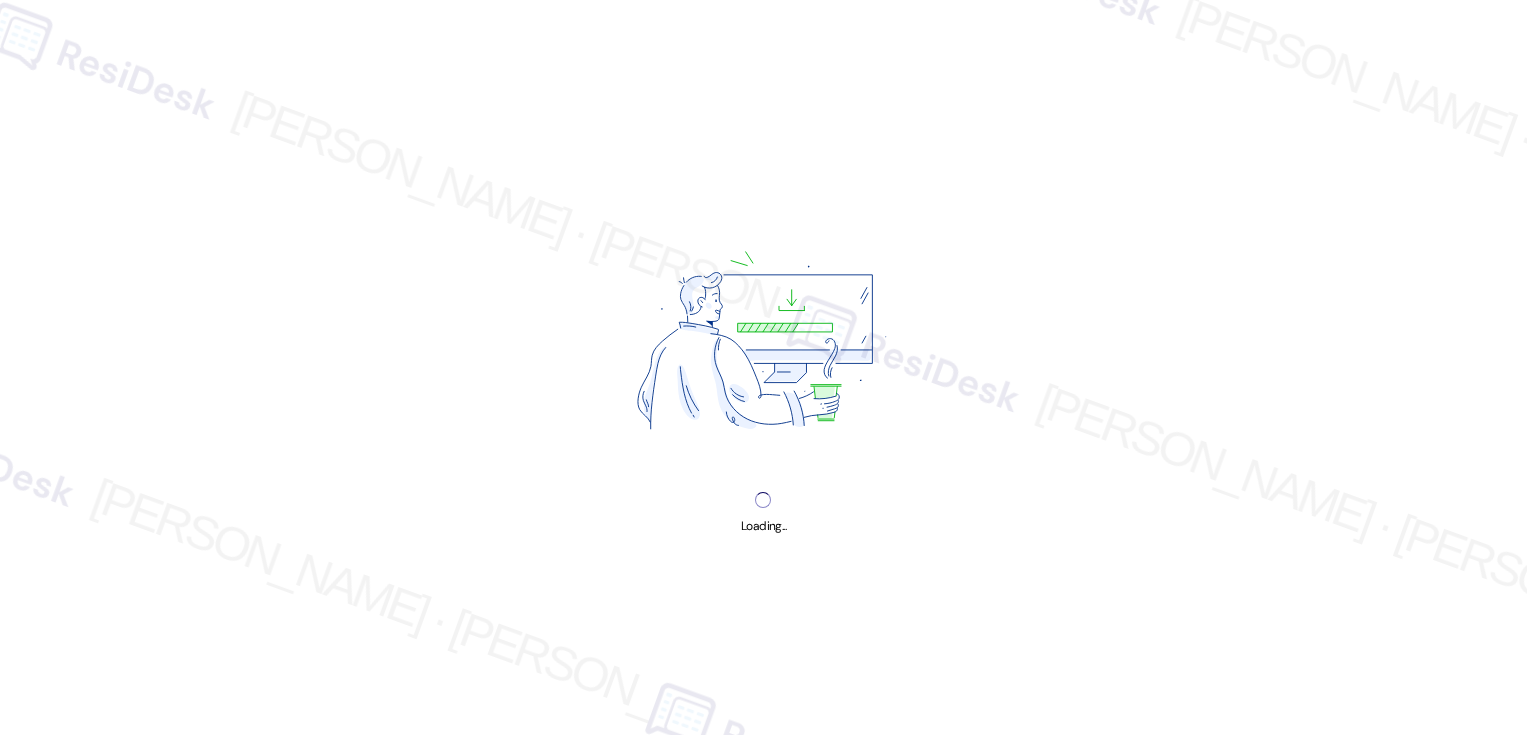 scroll, scrollTop: 0, scrollLeft: 0, axis: both 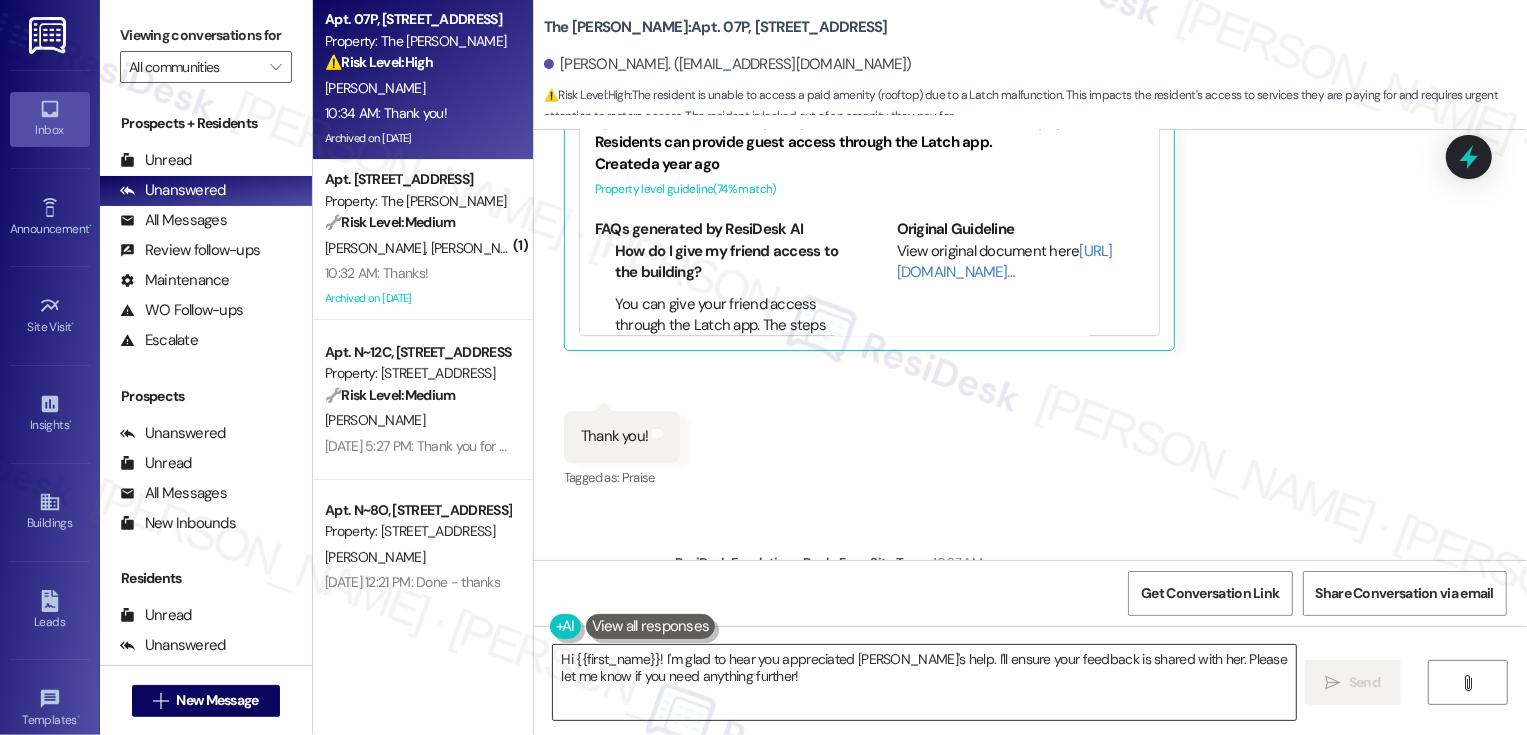 click on "Hi {{first_name}}! I'm glad to hear you appreciated [PERSON_NAME]'s help. I'll ensure your feedback is shared with her. Please let me know if you need anything further!" at bounding box center (924, 682) 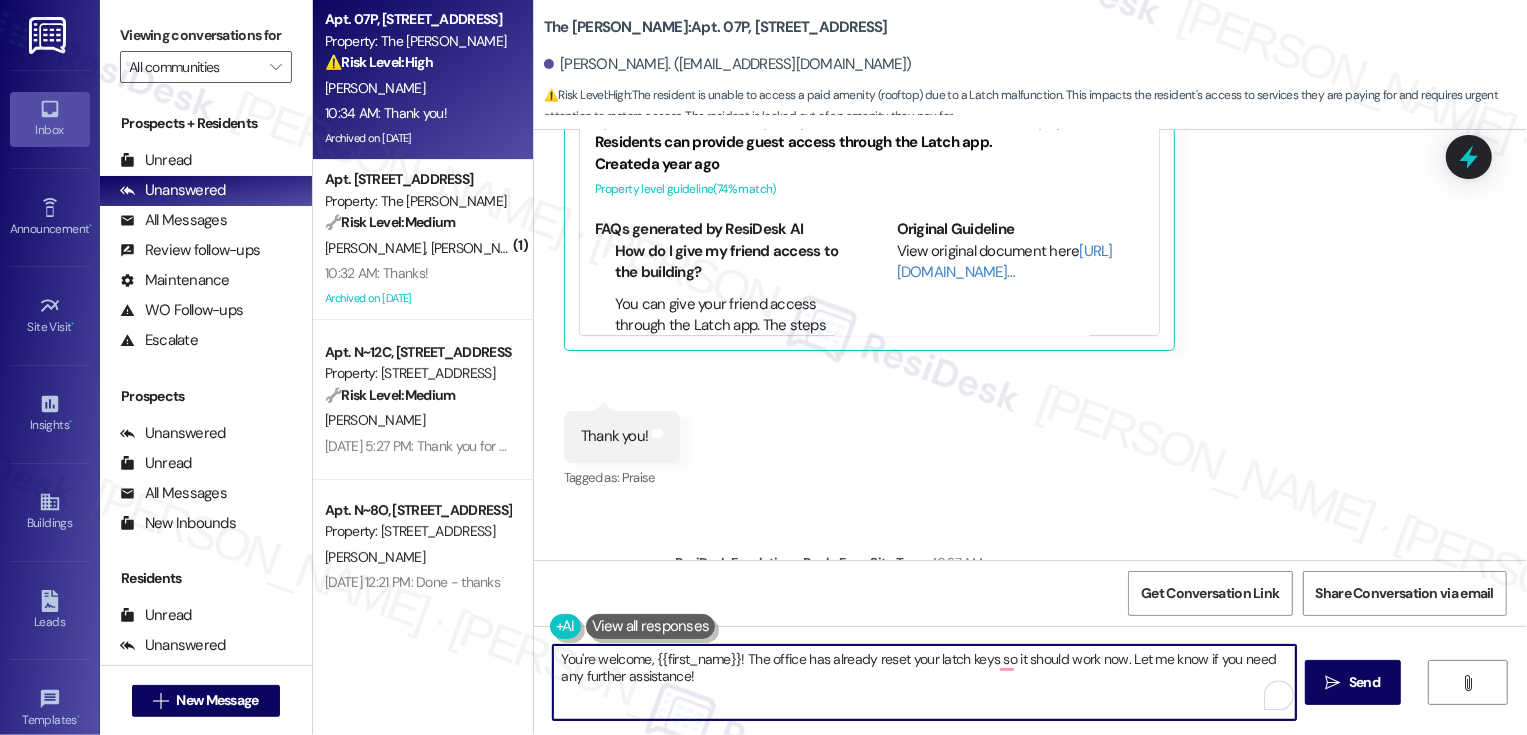 click on "You're welcome, {{first_name}}! The office has already reset your latch keys so it should work now. Let me know if you need any further assistance!" at bounding box center (924, 682) 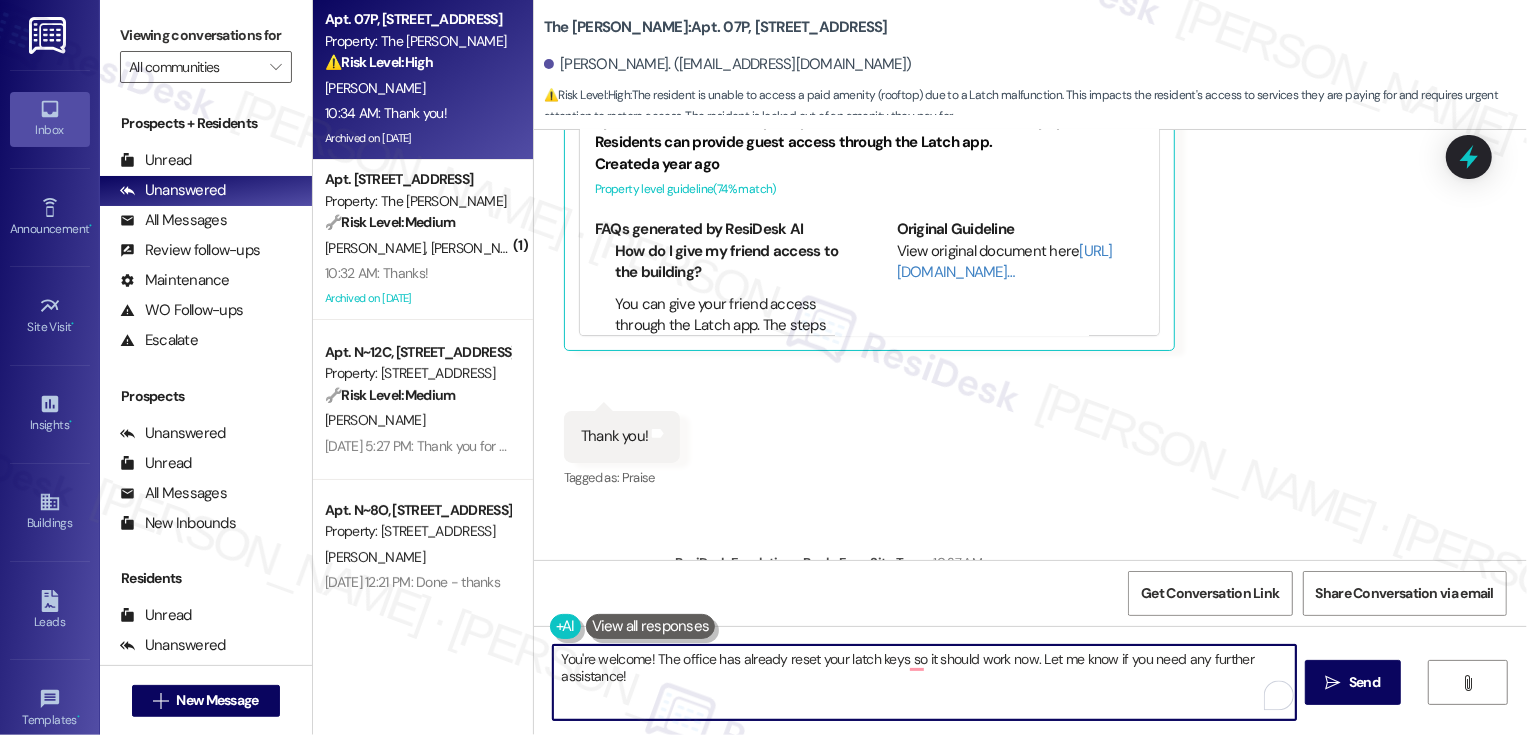 click on "You're welcome! The office has already reset your latch keys so it should work now. Let me know if you need any further assistance!" at bounding box center (924, 682) 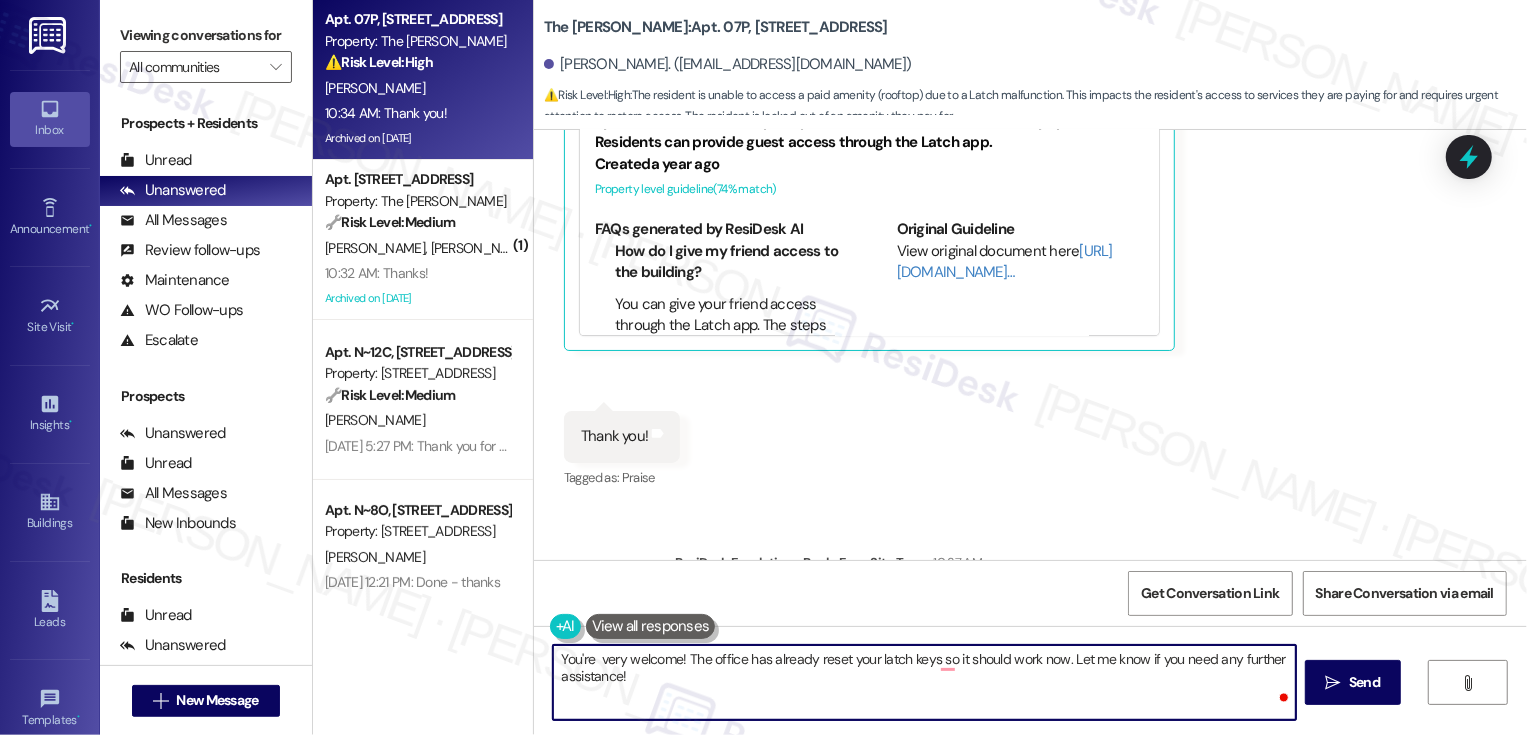 click on "You're  very welcome! The office has already reset your latch keys so it should work now. Let me know if you need any further assistance!" at bounding box center [924, 682] 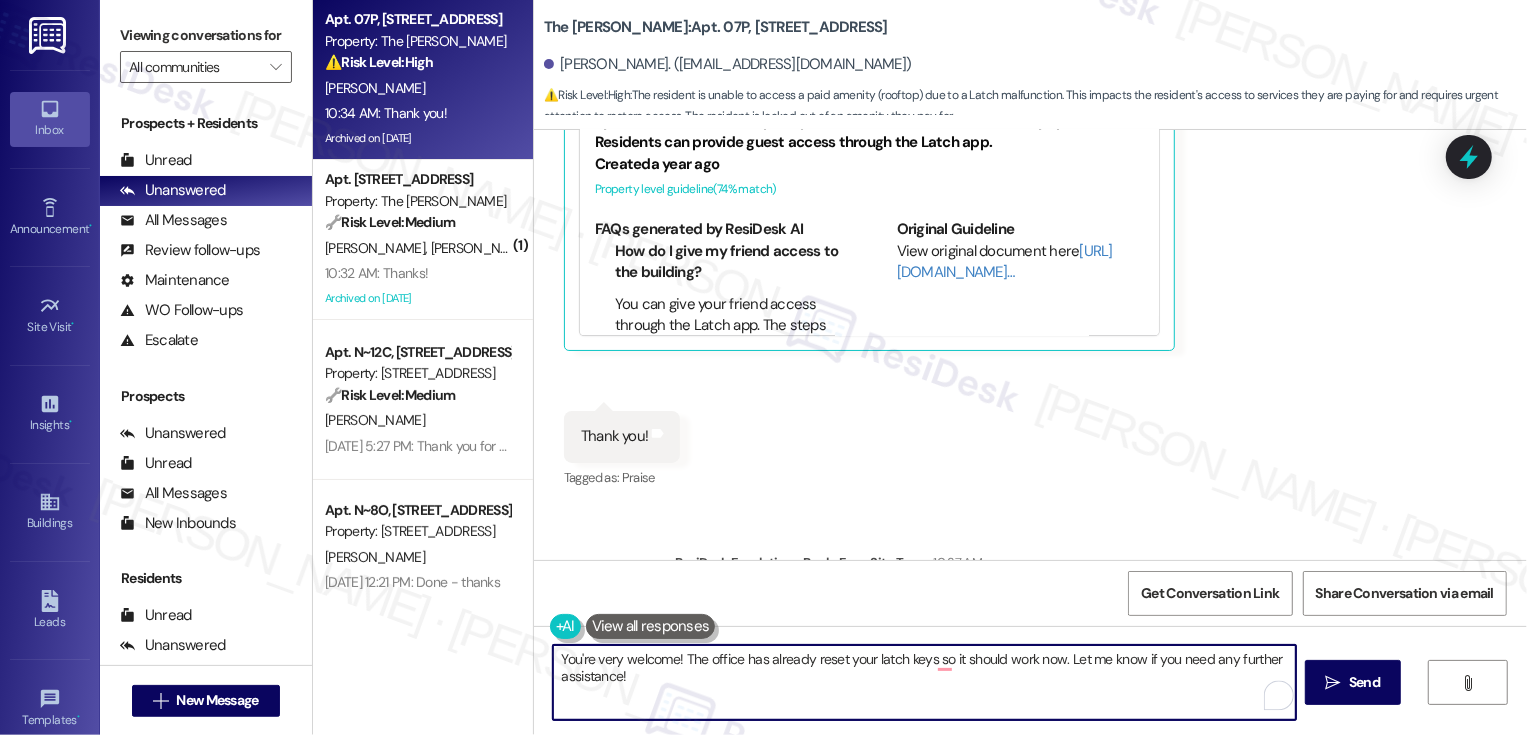 click on "You're very welcome! The office has already reset your latch keys so it should work now. Let me know if you need any further assistance!" at bounding box center [924, 682] 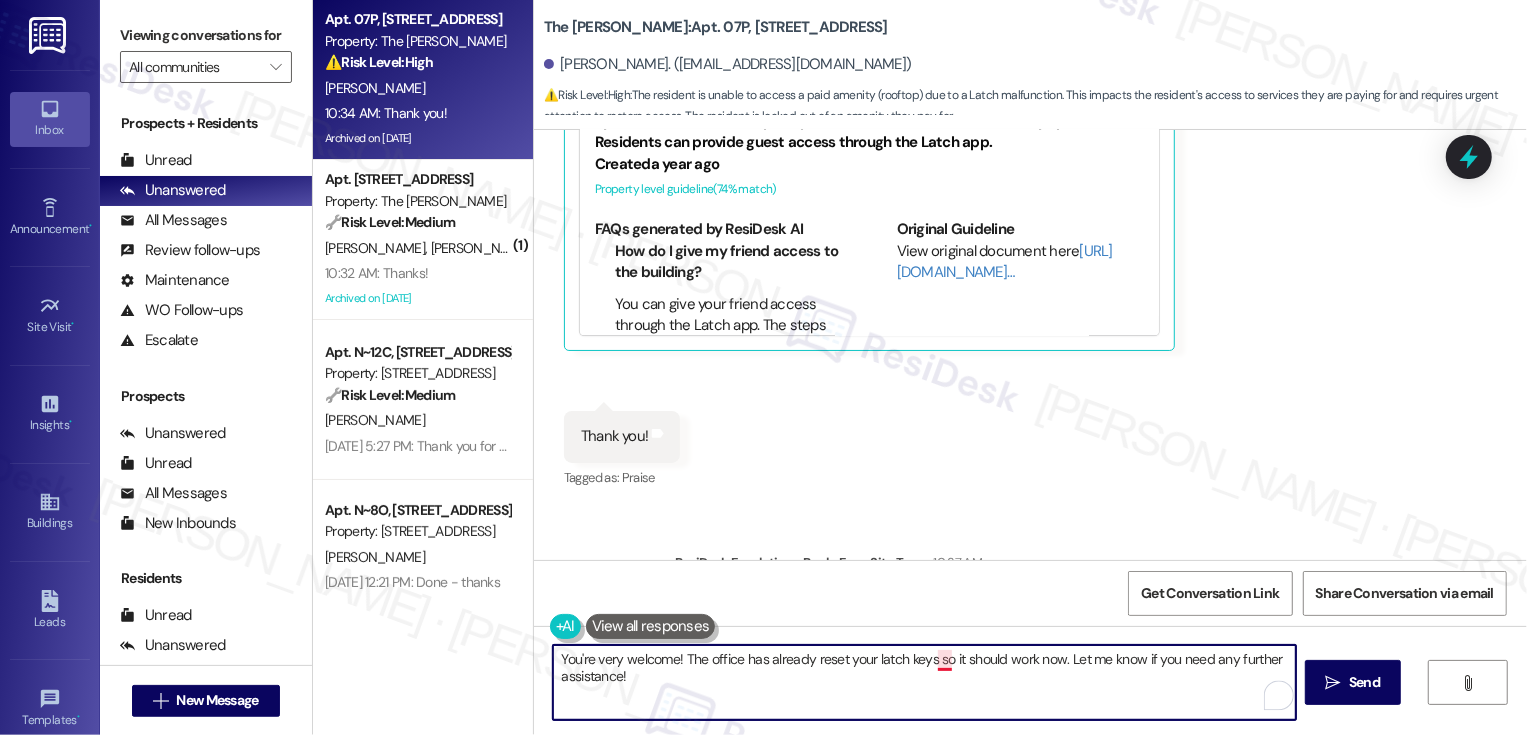click on "You're very welcome! The office has already reset your latch keys so it should work now. Let me know if you need any further assistance!" at bounding box center [924, 682] 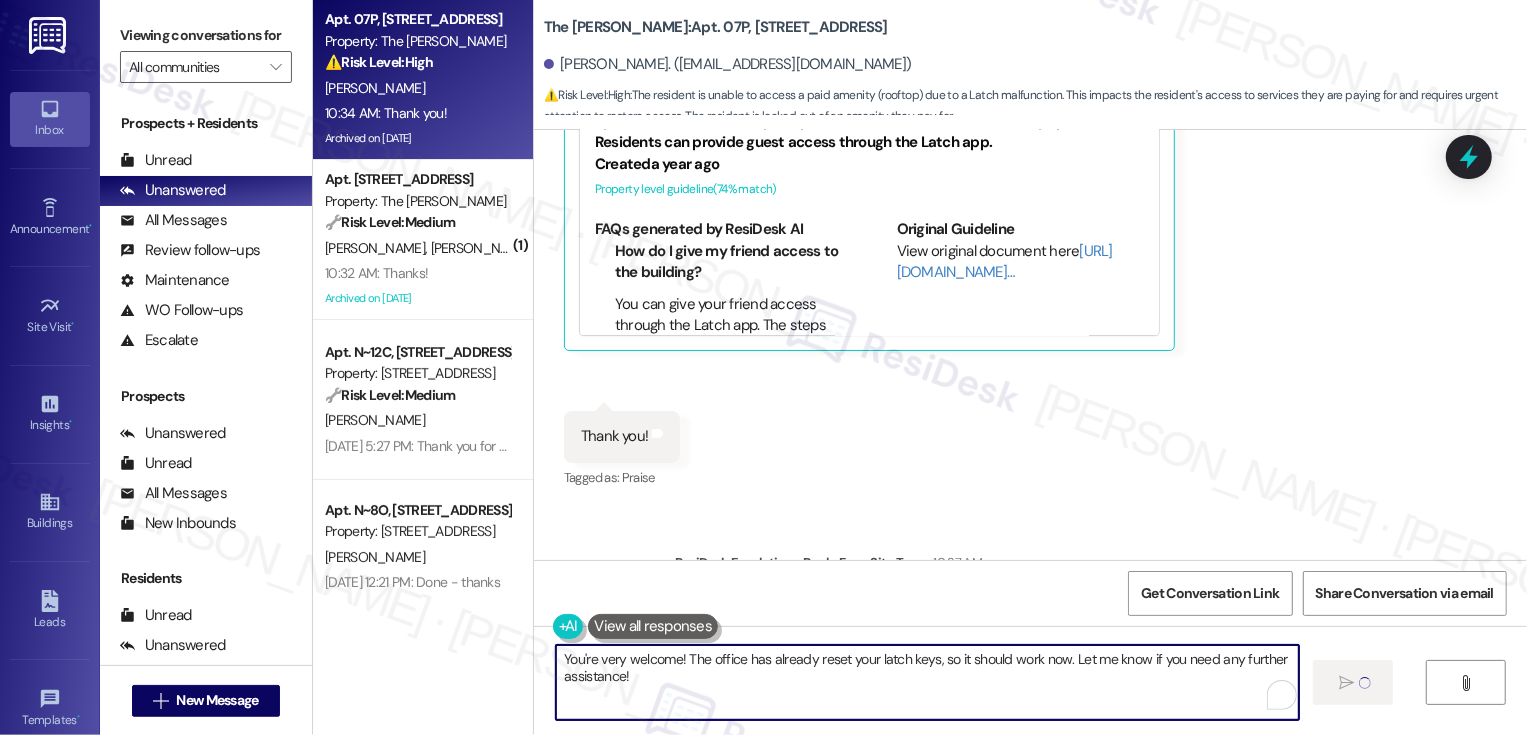 type on "You're very welcome! The office has already reset your latch keys, so it should work now. Let me know if you need any further assistance!" 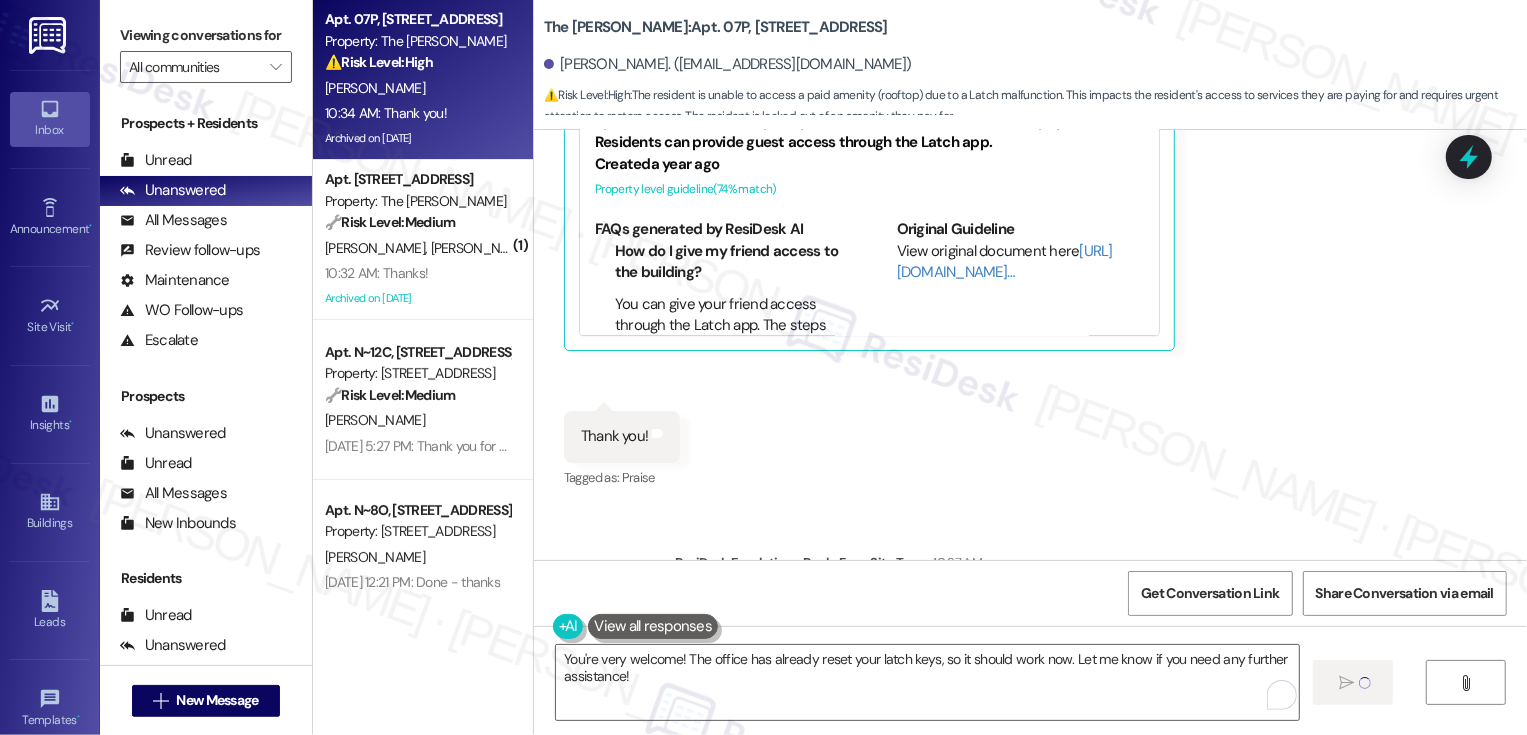 type 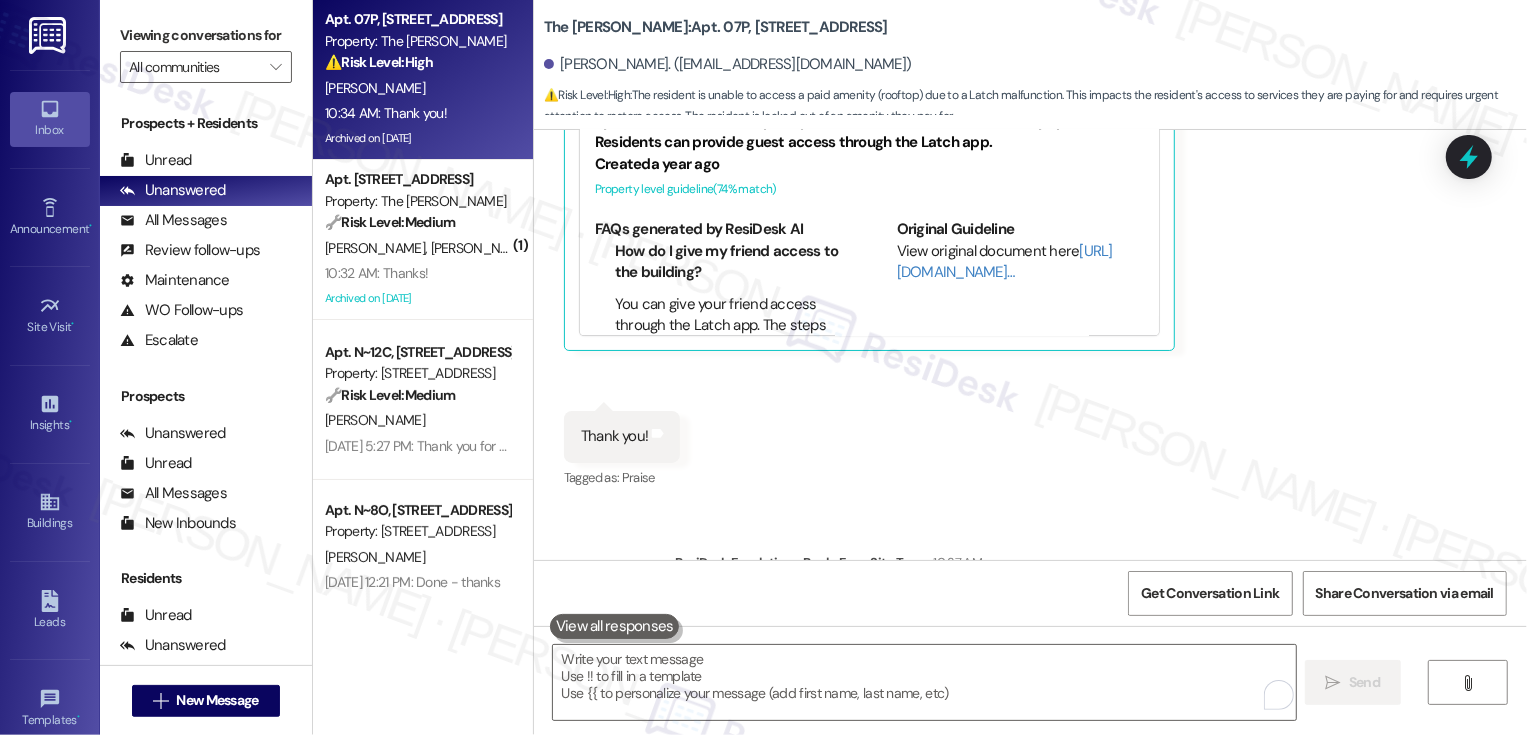 scroll, scrollTop: 15471, scrollLeft: 0, axis: vertical 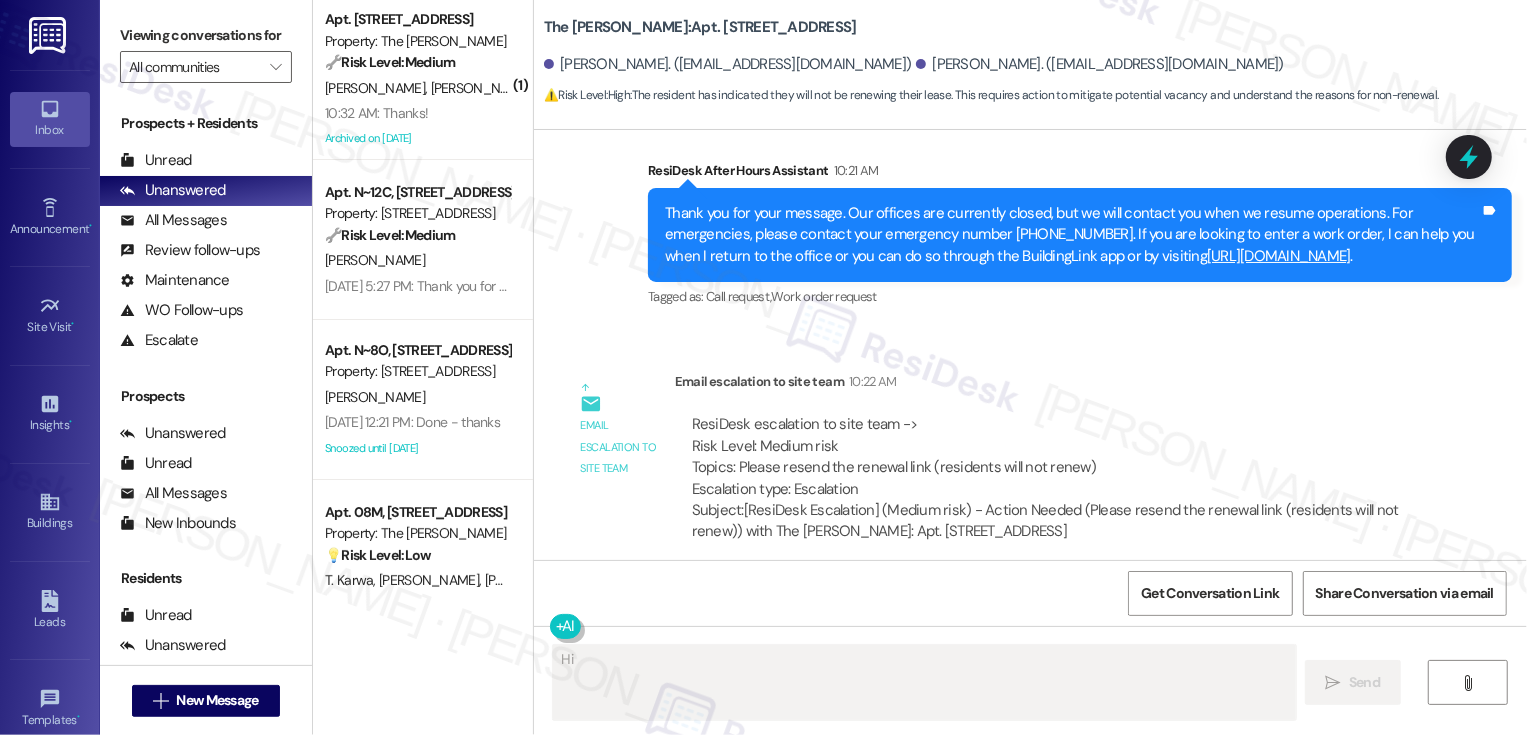 click on "[PERSON_NAME]. ([EMAIL_ADDRESS][DOMAIN_NAME])" at bounding box center (1100, 64) 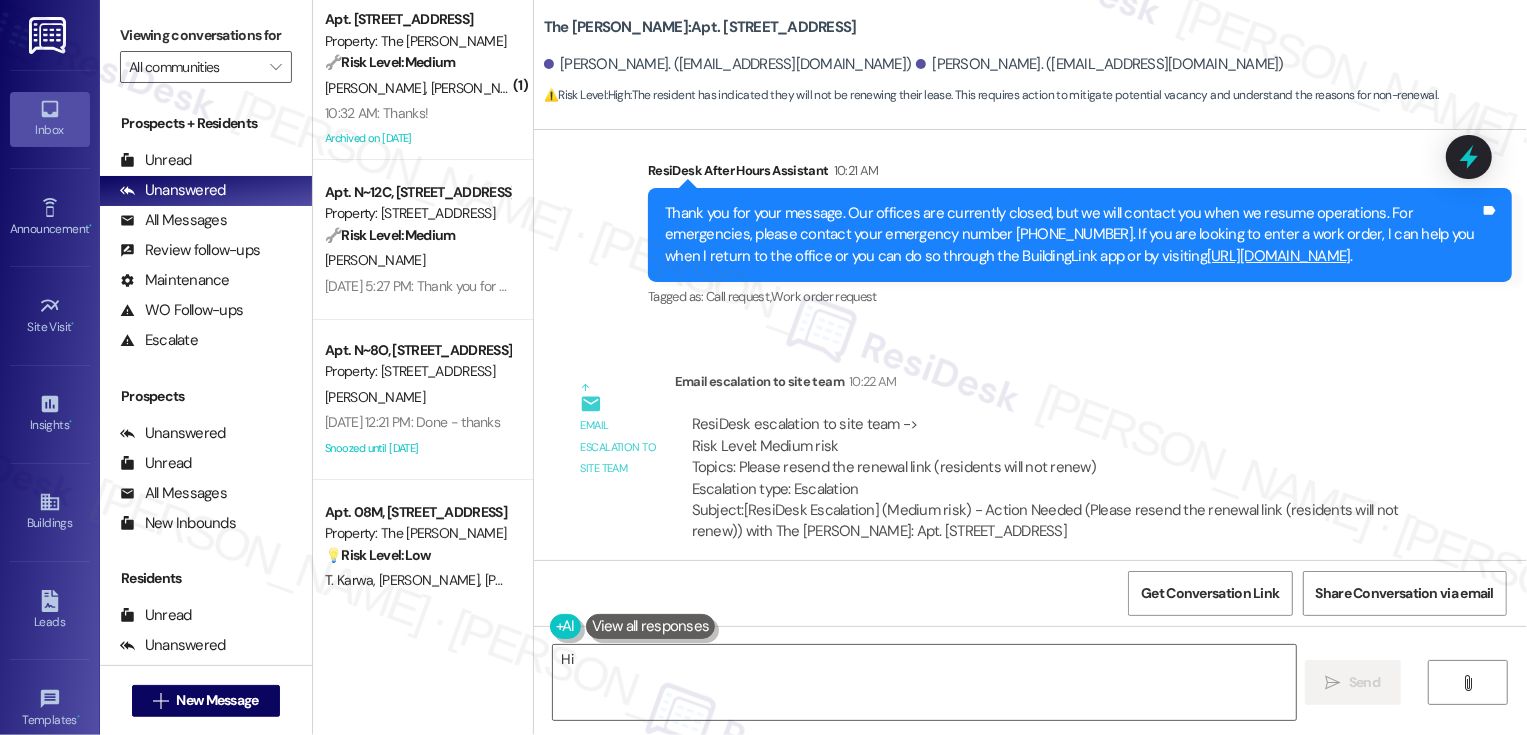 click on "[PERSON_NAME]. ([EMAIL_ADDRESS][DOMAIN_NAME])" at bounding box center [1100, 64] 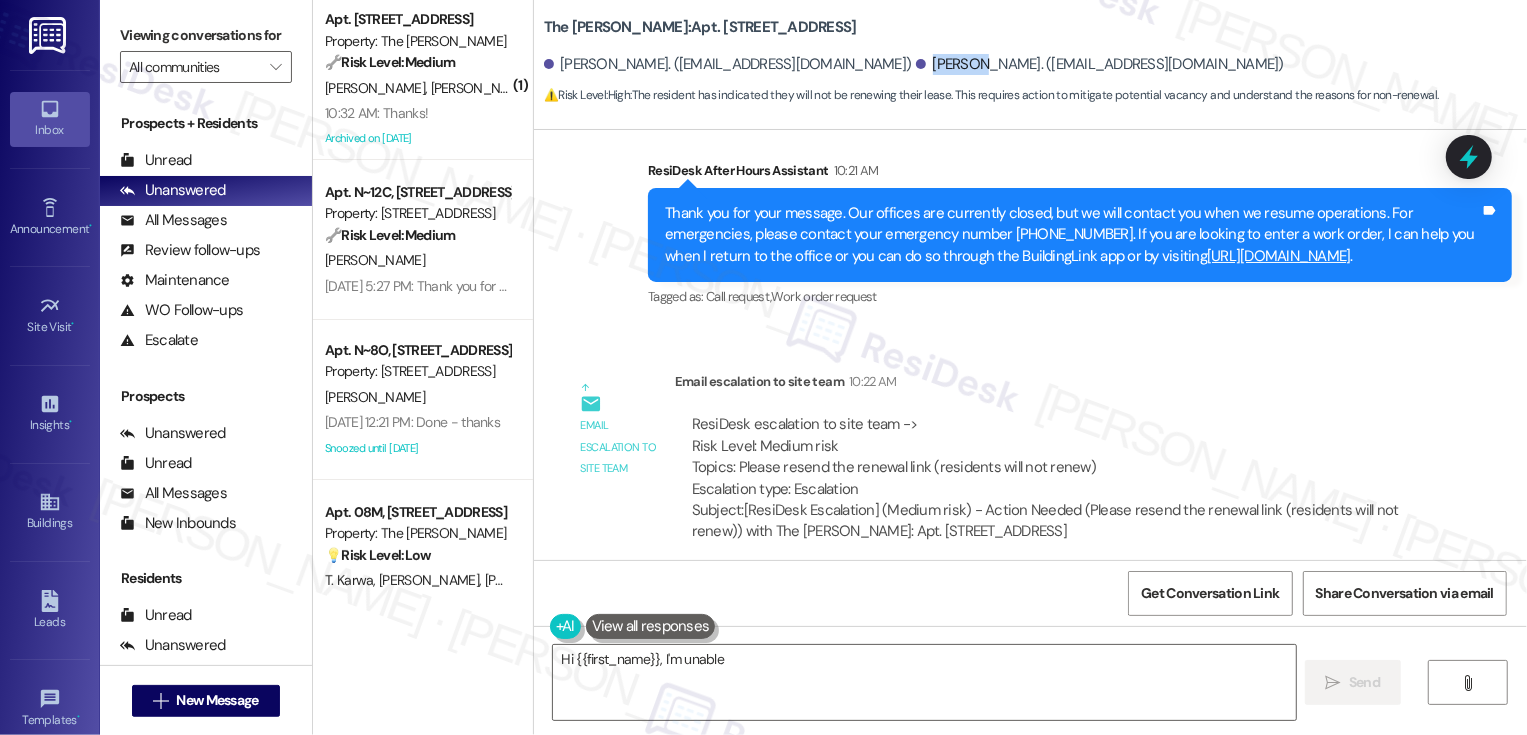 copy on "Phineas" 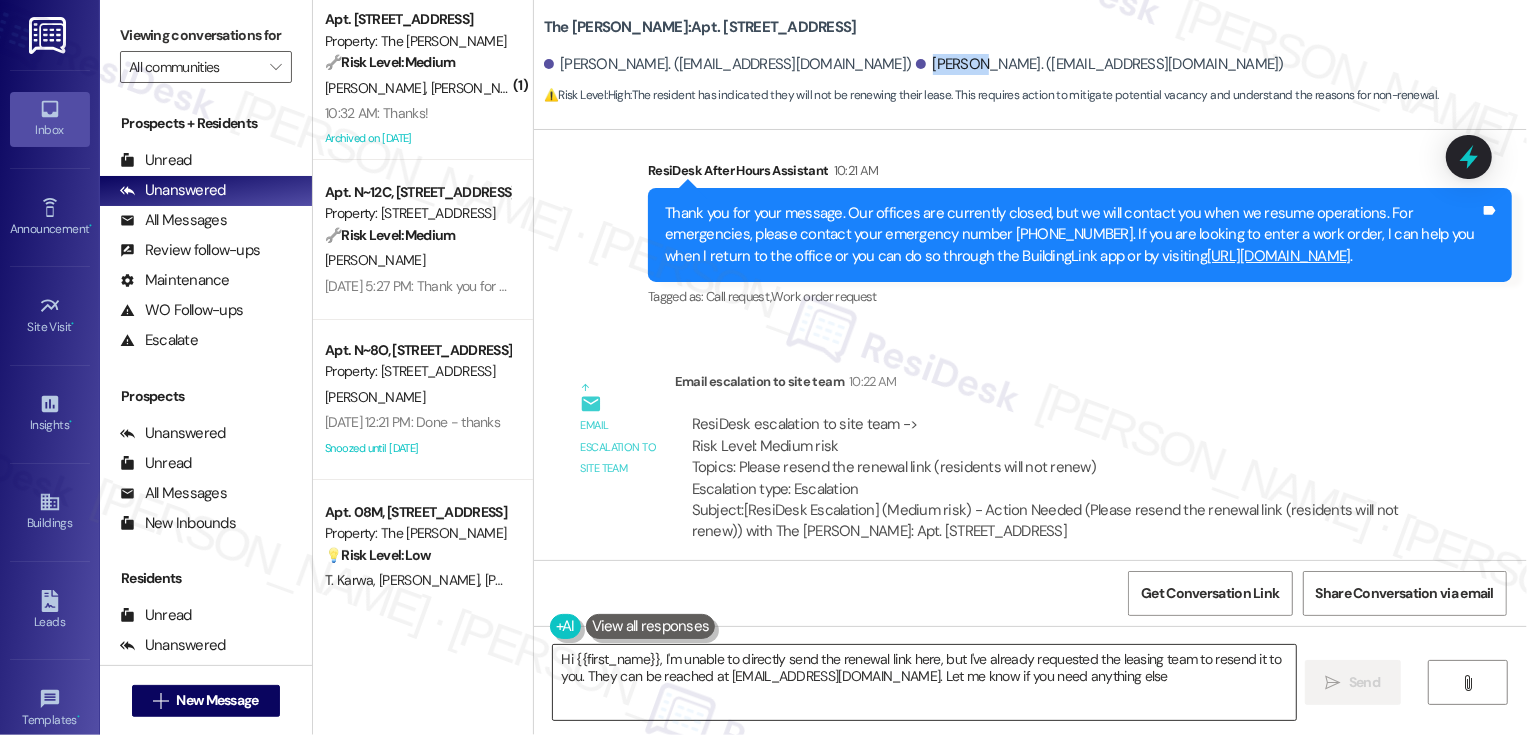click on "Hi {{first_name}}, I'm unable to directly send the renewal link here, but I've already requested the leasing team to resend it to you. They can be reached at [EMAIL_ADDRESS][DOMAIN_NAME]. Let me know if you need" at bounding box center (924, 682) 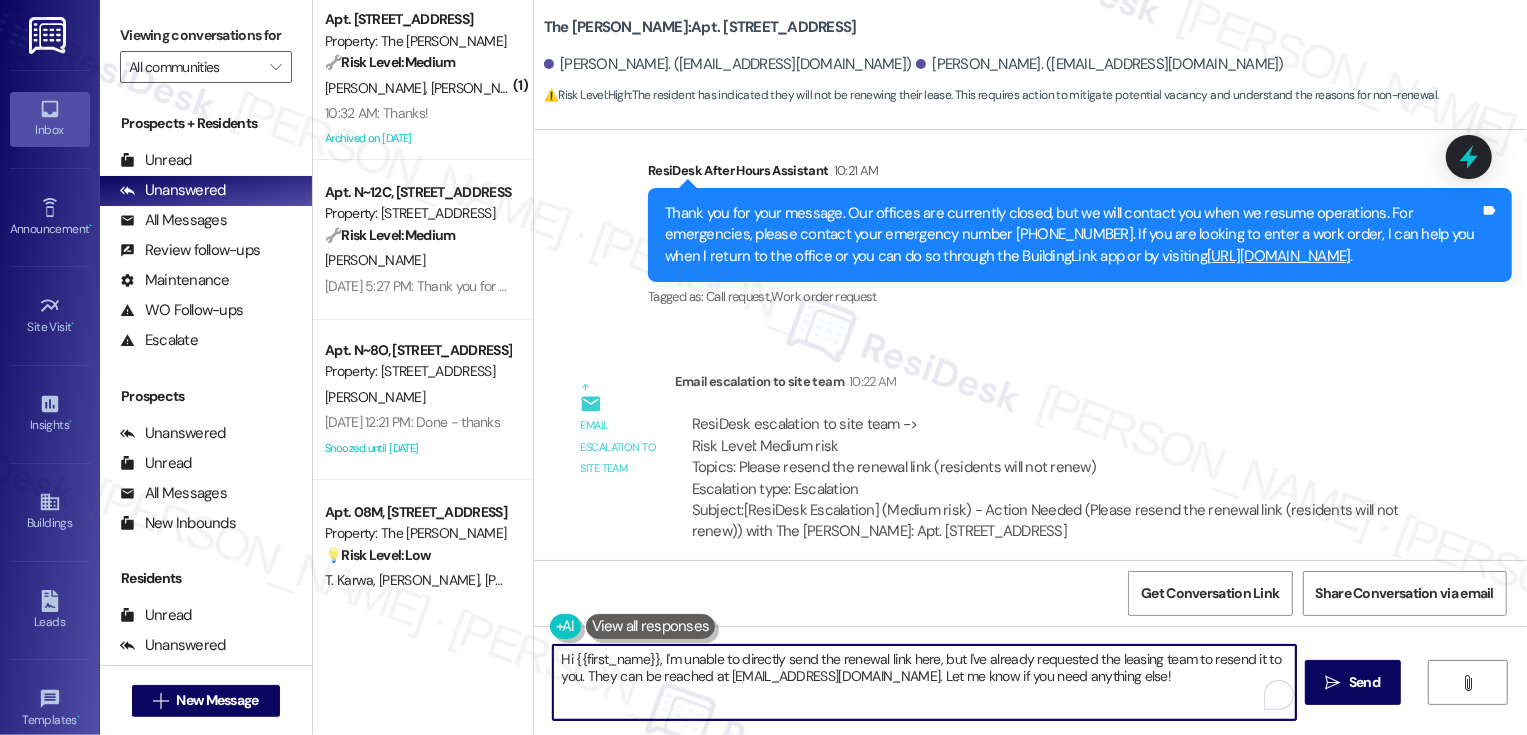 click on "Hi {{first_name}}, I'm unable to directly send the renewal link here, but I've already requested the leasing team to resend it to you. They can be reached at [EMAIL_ADDRESS][DOMAIN_NAME]. Let me know if you need anything else!" at bounding box center [924, 682] 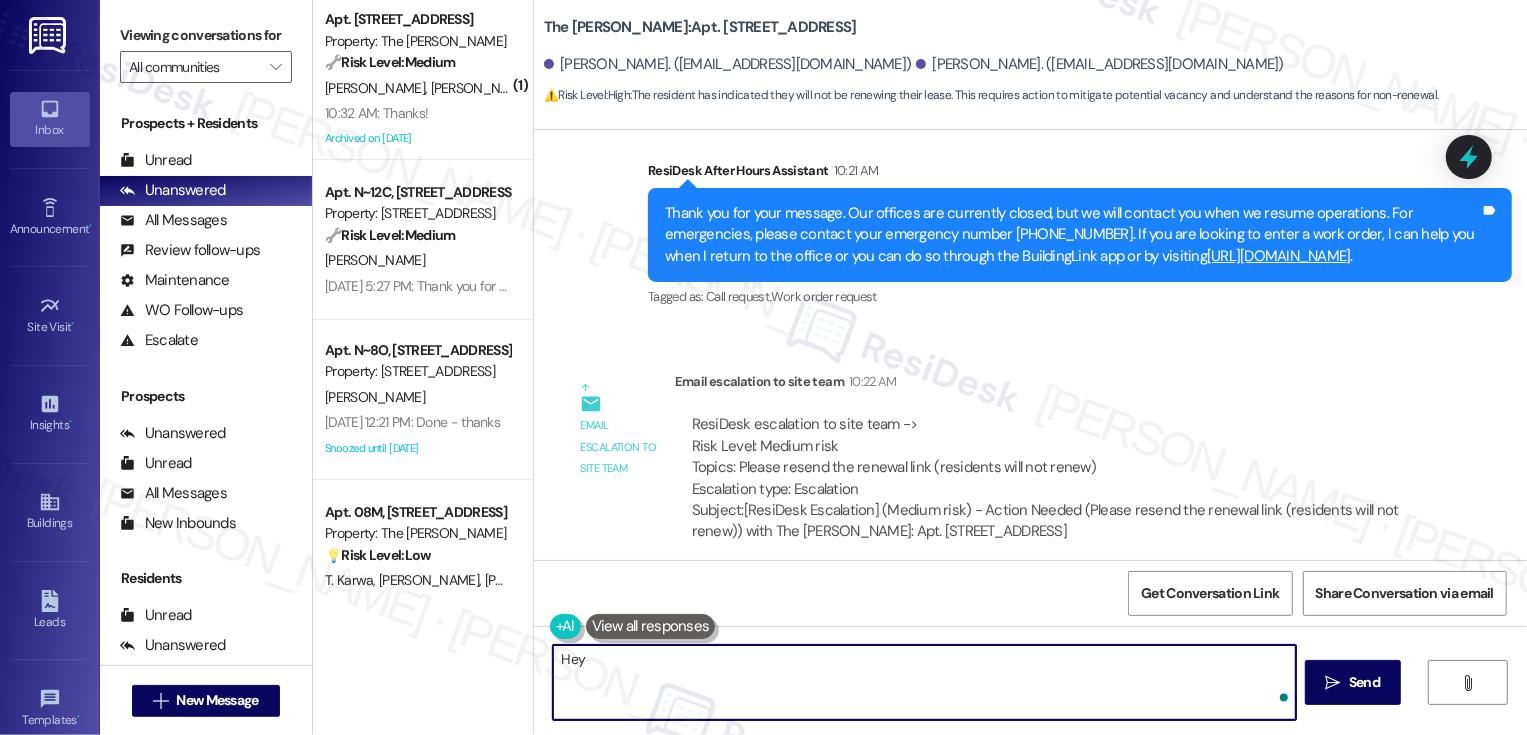 paste on "Phineas" 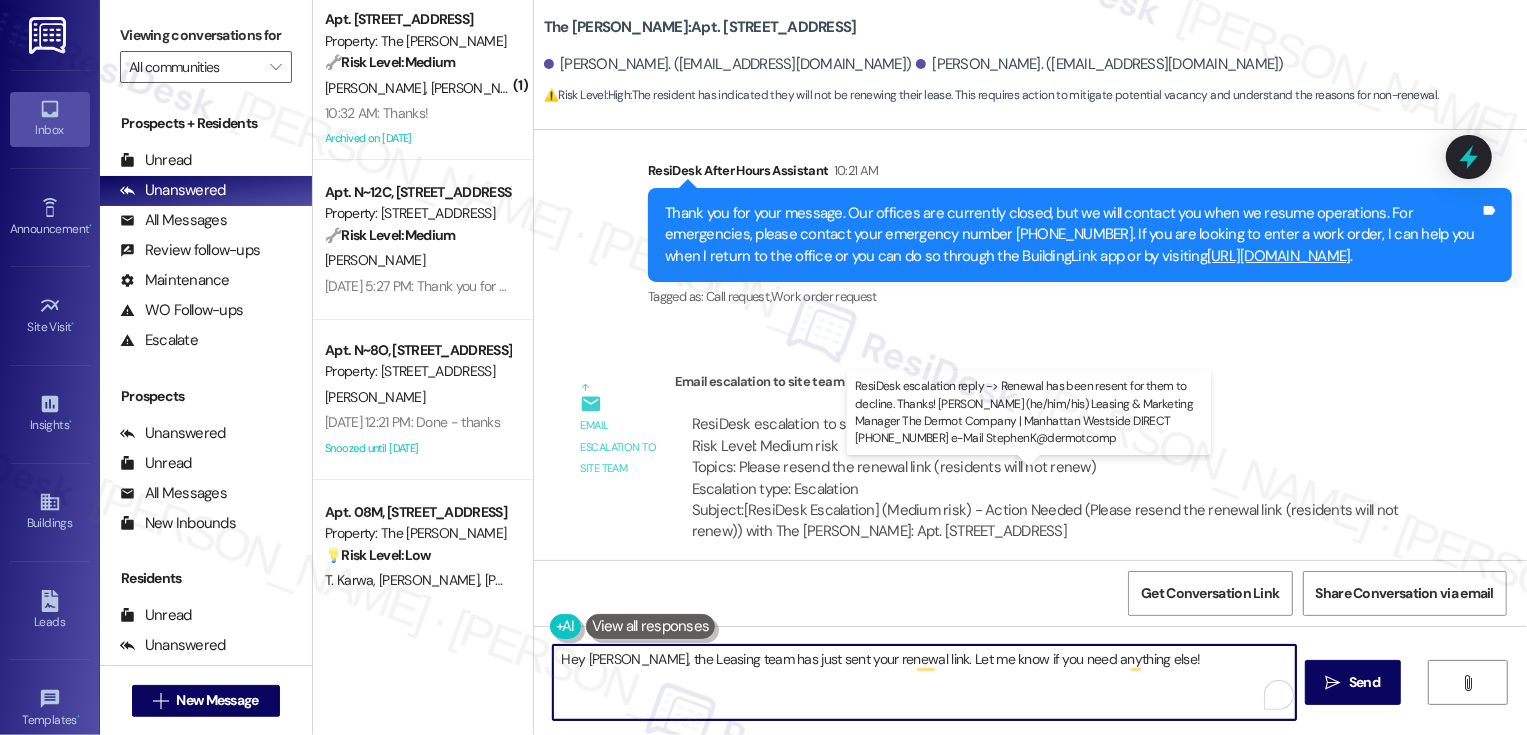 click on "ResiDesk escalation reply ->
Renewal has been resent for them to decline. Thanks! [PERSON_NAME] (he/him/his) Leasing & Marketing Manager The Dermot Company | Manhattan Westside DIRECT [PHONE_NUMBER] e-Mail StephenK@dermotcomp ResiDesk escalation reply ->
[PERSON_NAME] has been resent for them to decline. Thanks! [PERSON_NAME] (he/him/his) Leasing & Marketing Manager The Dermot Company | Manhattan Westside DIRECT [PHONE_NUMBER] e-Mail StephenK@dermotcomp" at bounding box center (1025, 872) 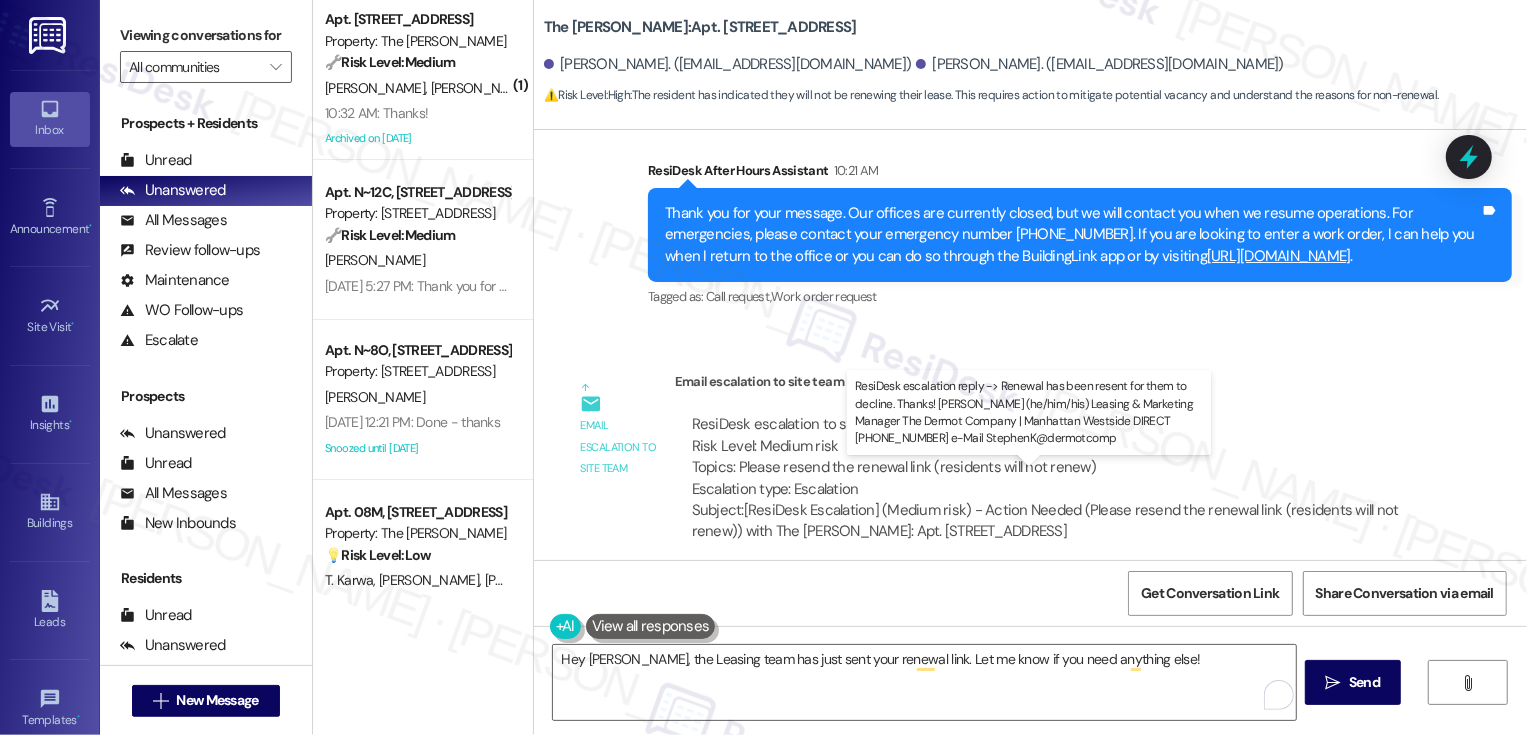 click on "ResiDesk escalation reply ->
Renewal has been resent for them to decline. Thanks! [PERSON_NAME] (he/him/his) Leasing & Marketing Manager The Dermot Company | Manhattan Westside DIRECT [PHONE_NUMBER] e-Mail StephenK@dermotcomp ResiDesk escalation reply ->
[PERSON_NAME] has been resent for them to decline. Thanks! [PERSON_NAME] (he/him/his) Leasing & Marketing Manager The Dermot Company | Manhattan Westside DIRECT [PHONE_NUMBER] e-Mail StephenK@dermotcomp" at bounding box center (1025, 872) 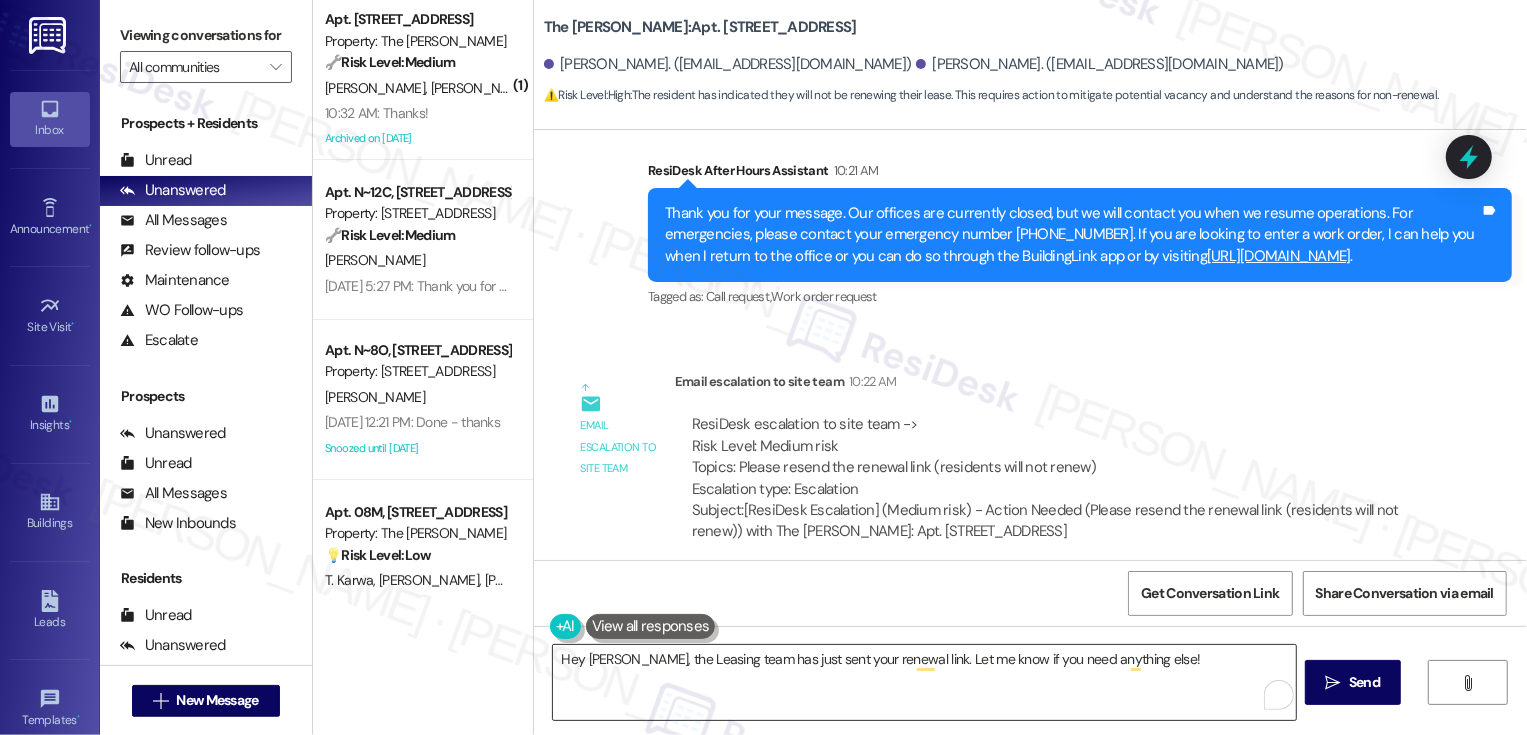 click on "Hey [PERSON_NAME], the Leasing team has just sent your renewal link. Let me know if you need anything else!" at bounding box center (924, 682) 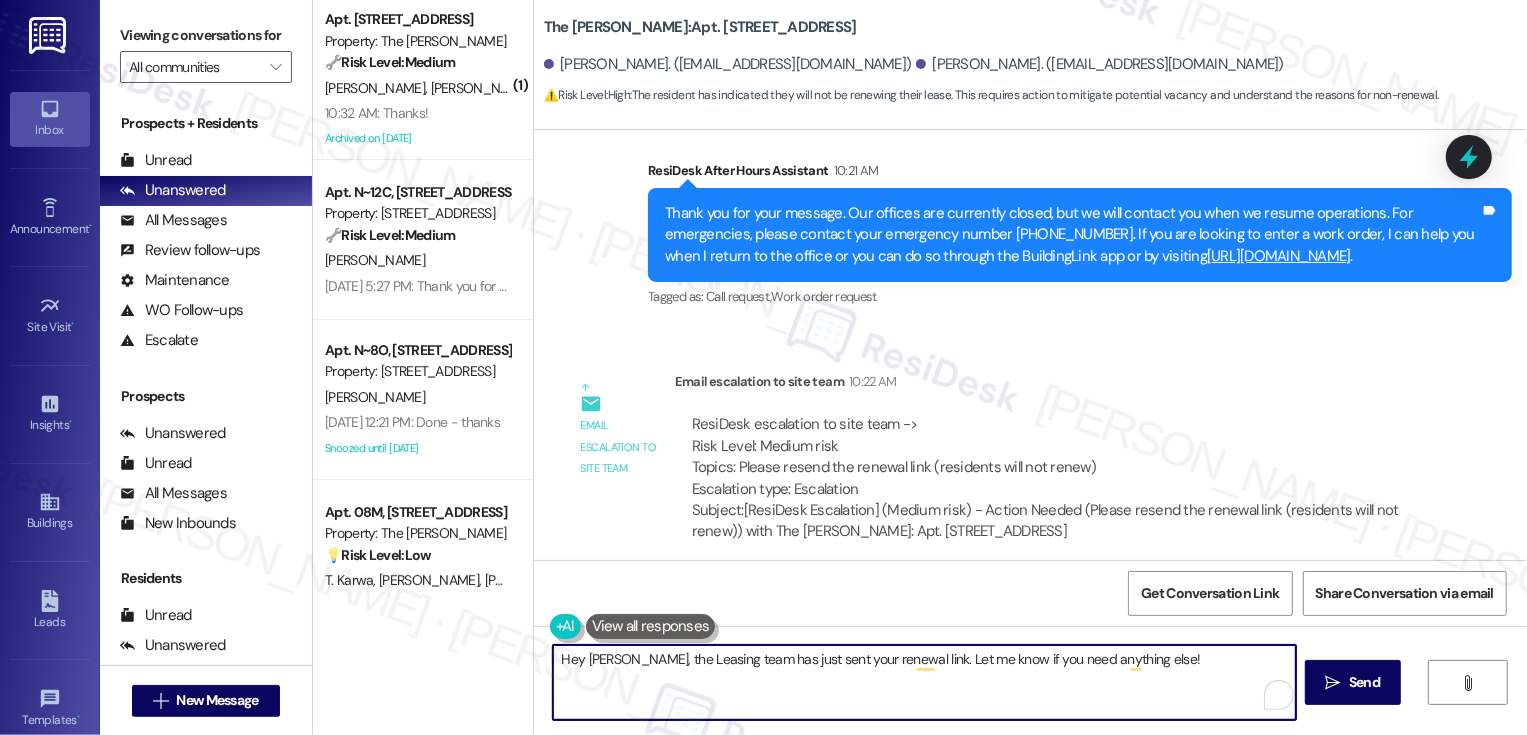 click on "Hey [PERSON_NAME], the Leasing team has just sent your renewal link. Let me know if you need anything else!" at bounding box center (924, 682) 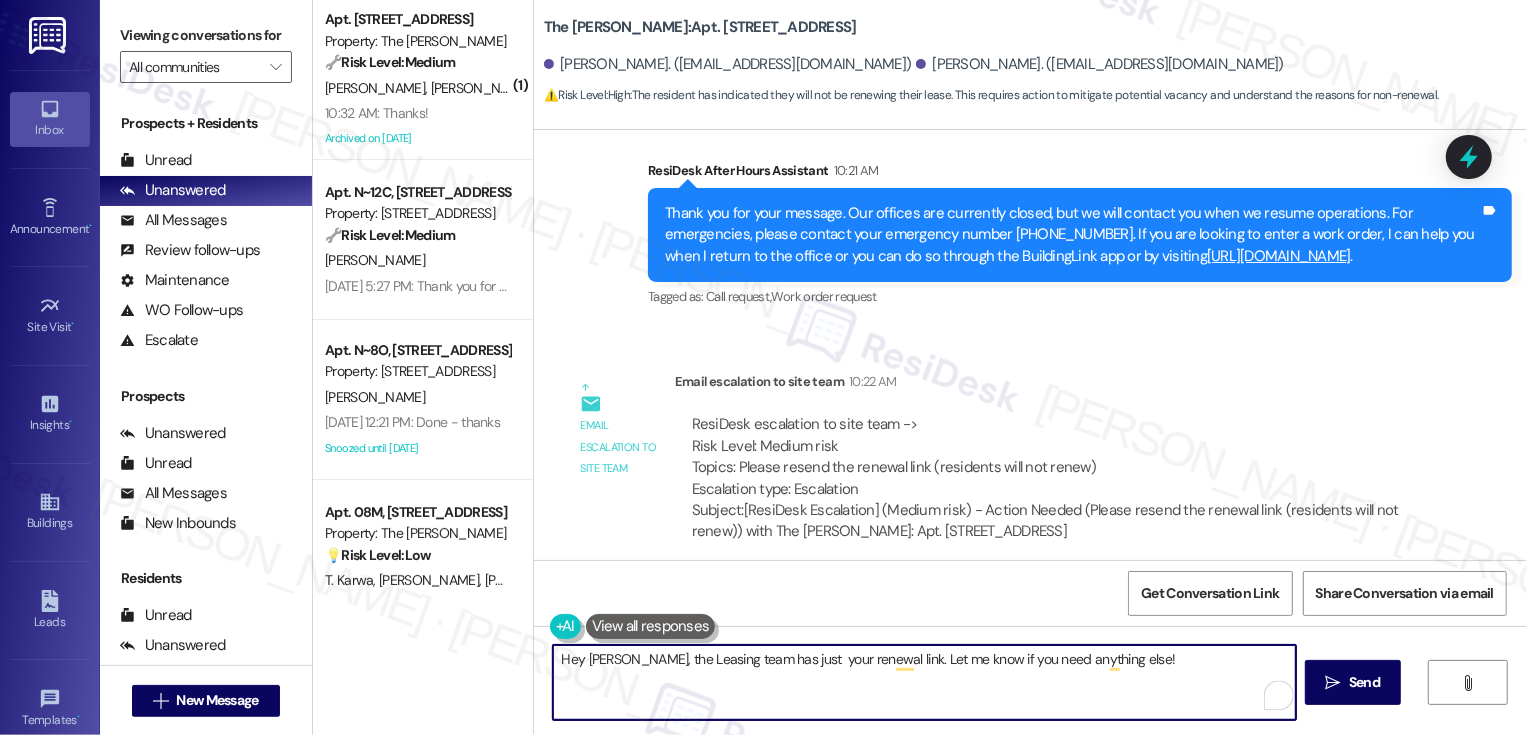paste on "resent" 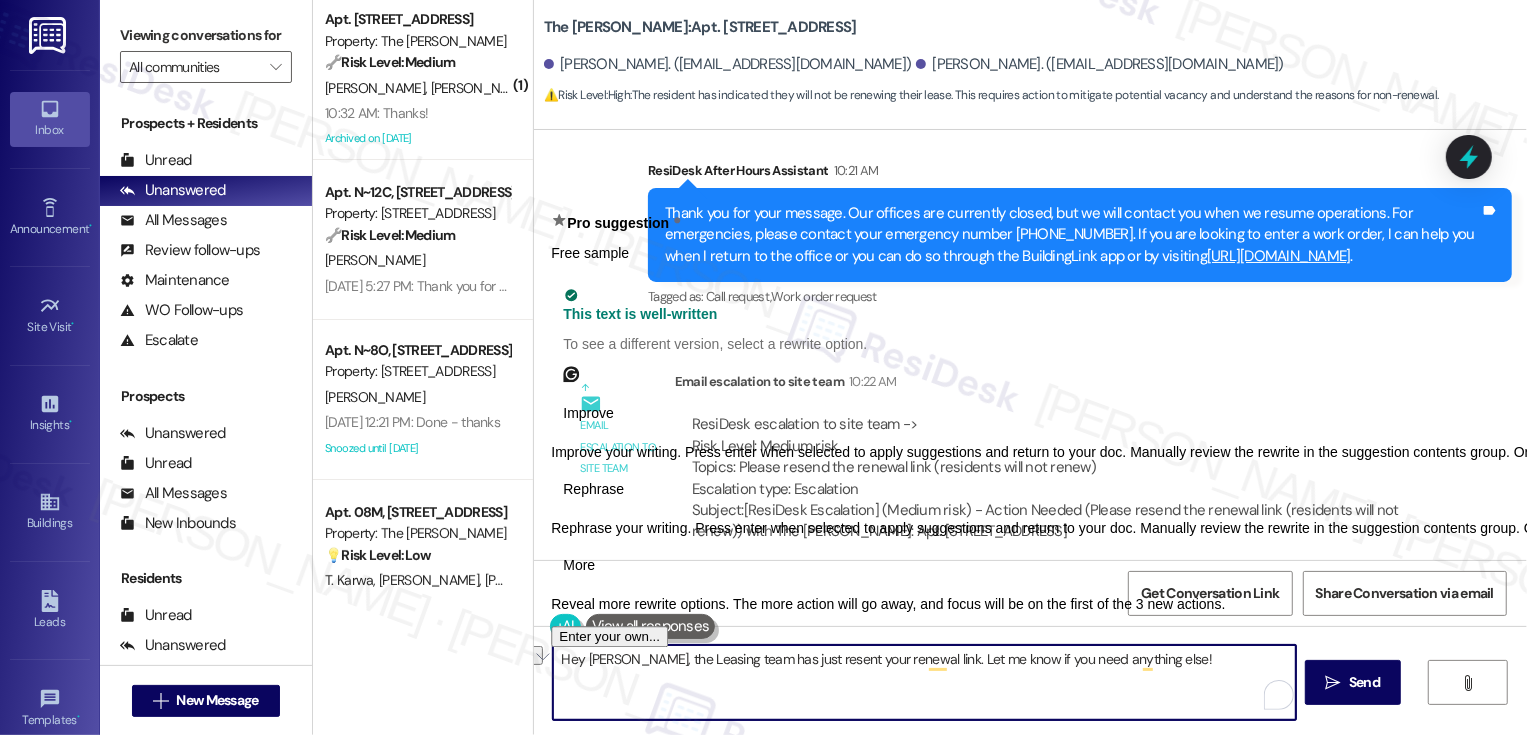click on "Rephrase" at bounding box center [593, 489] 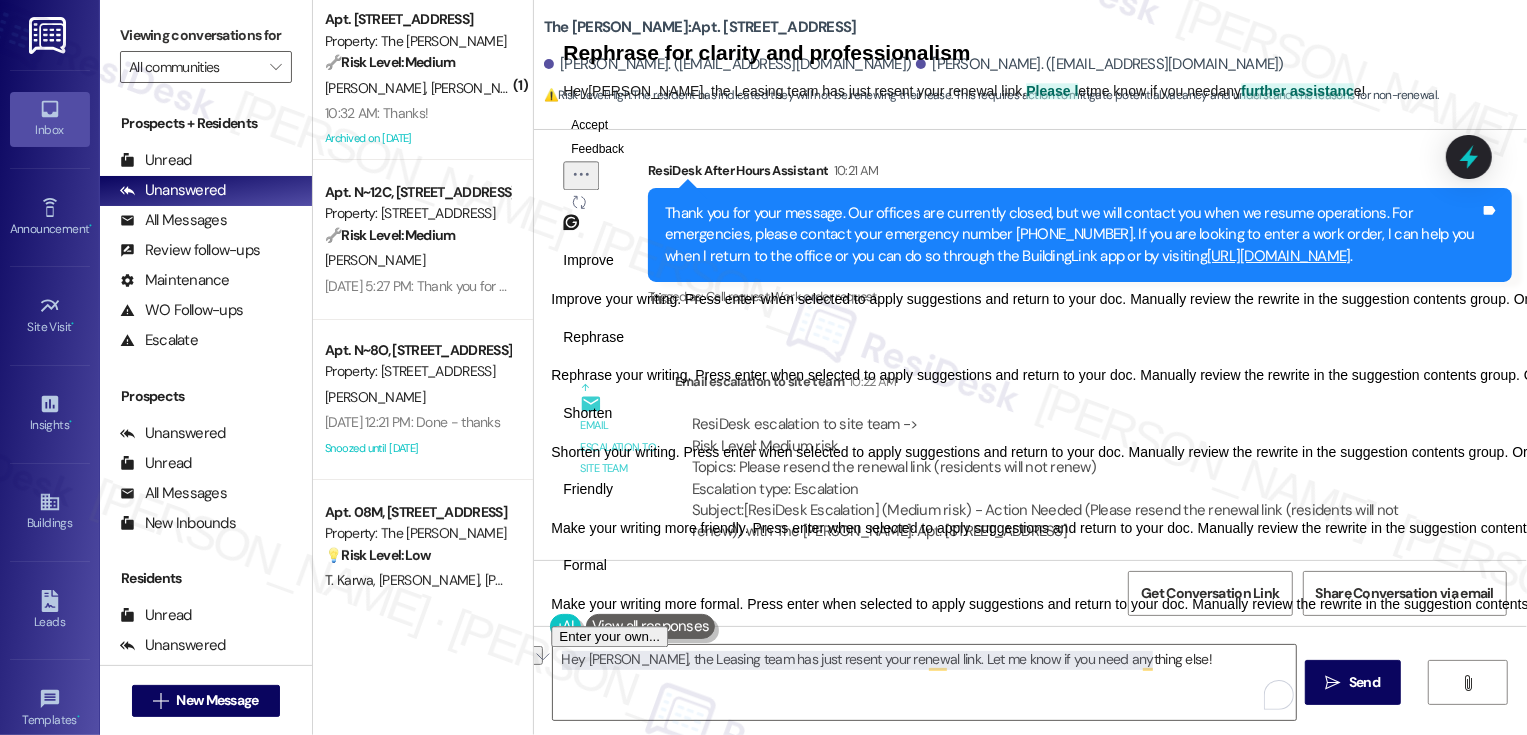 click on "Accept" 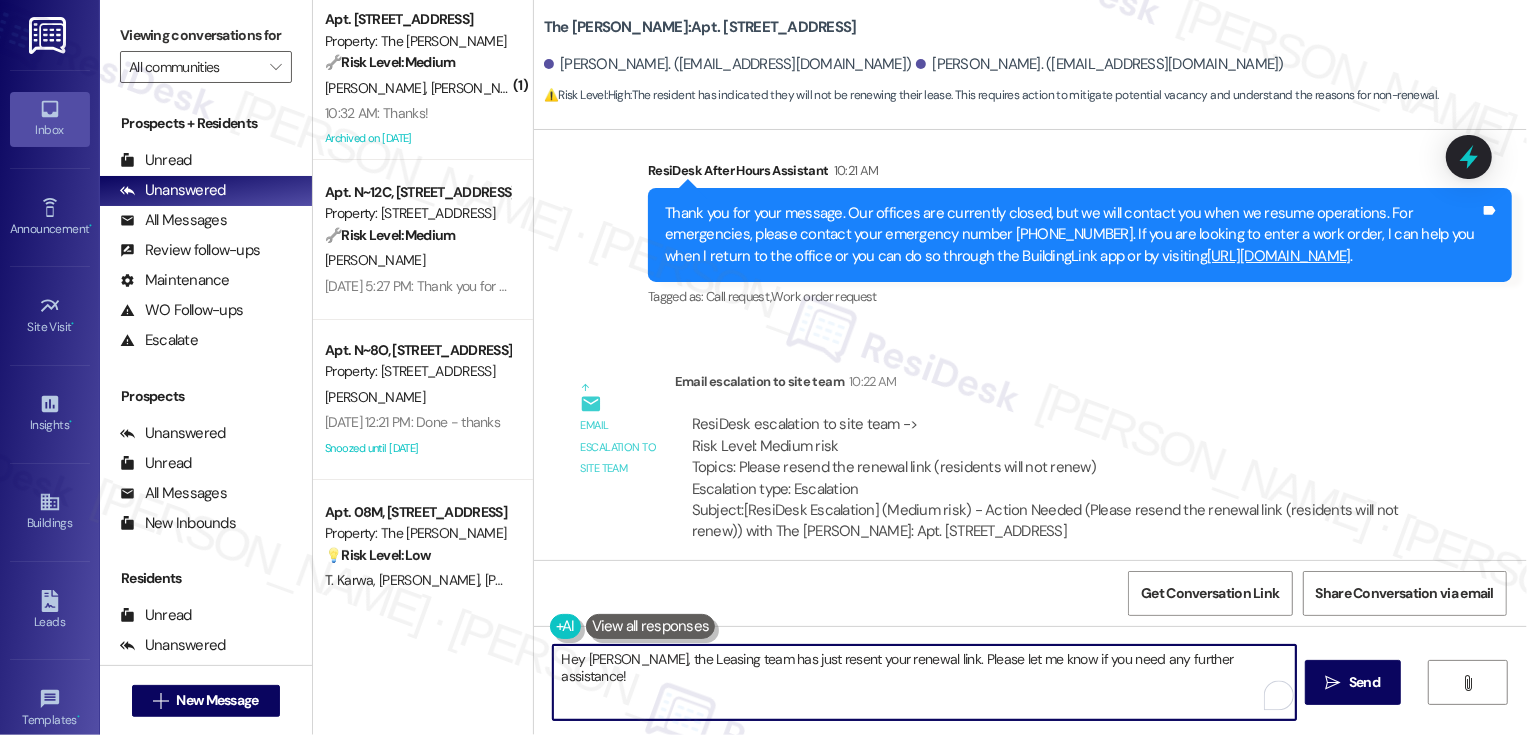 click on "Hey [PERSON_NAME], the Leasing team has just resent your renewal link. Please let me know if you need any further assistance!" at bounding box center [924, 682] 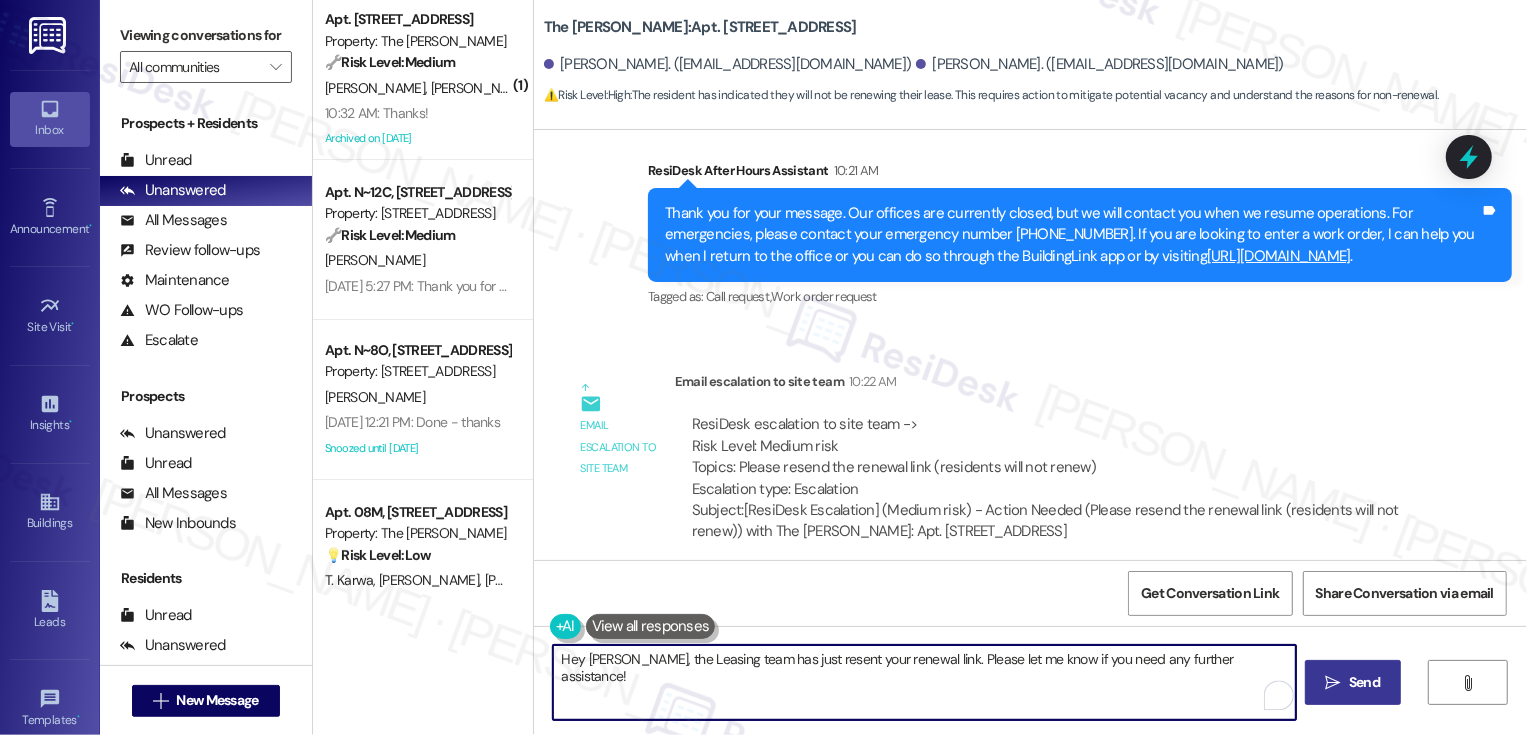 type on "Hey [PERSON_NAME], the Leasing team has just resent your renewal link. Please let me know if you need any further assistance!" 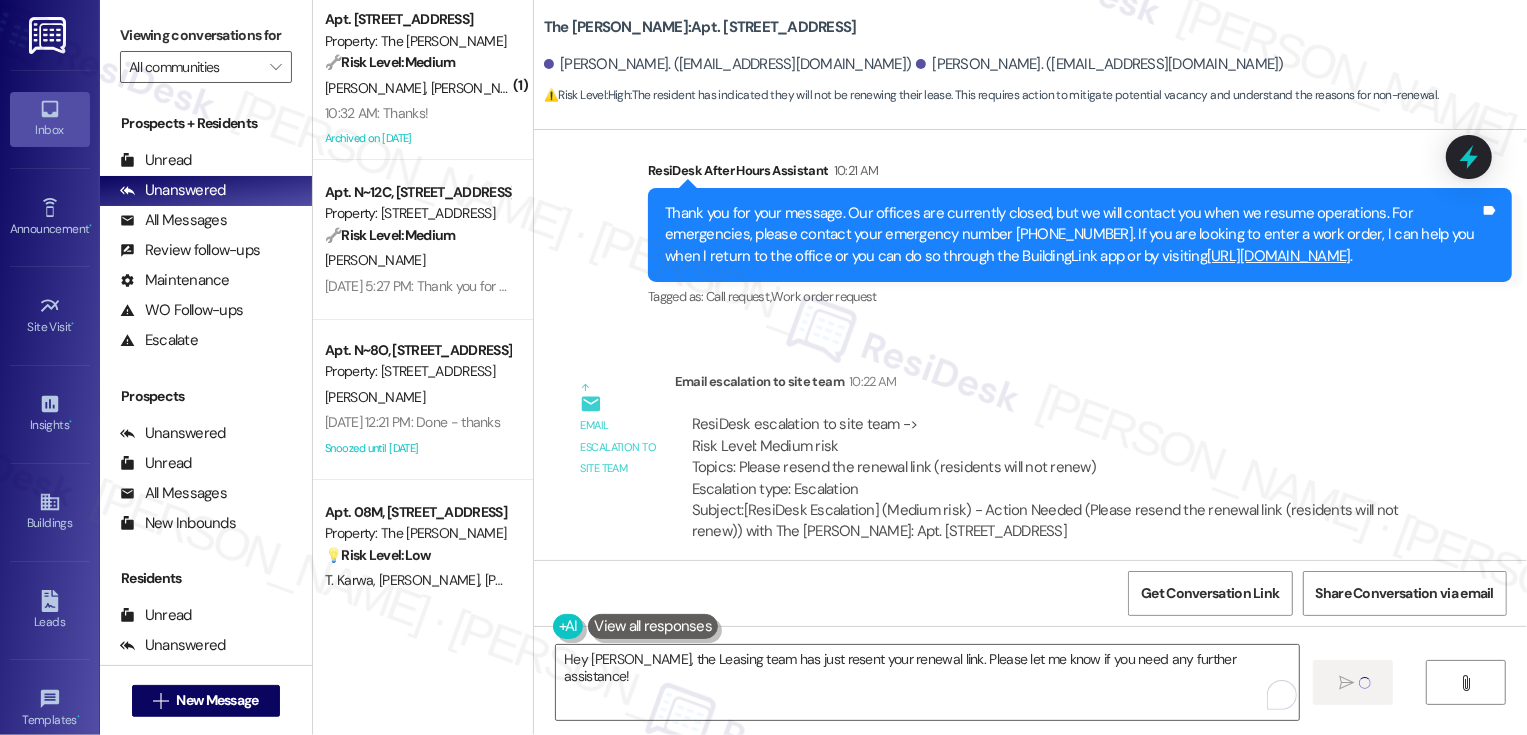 type 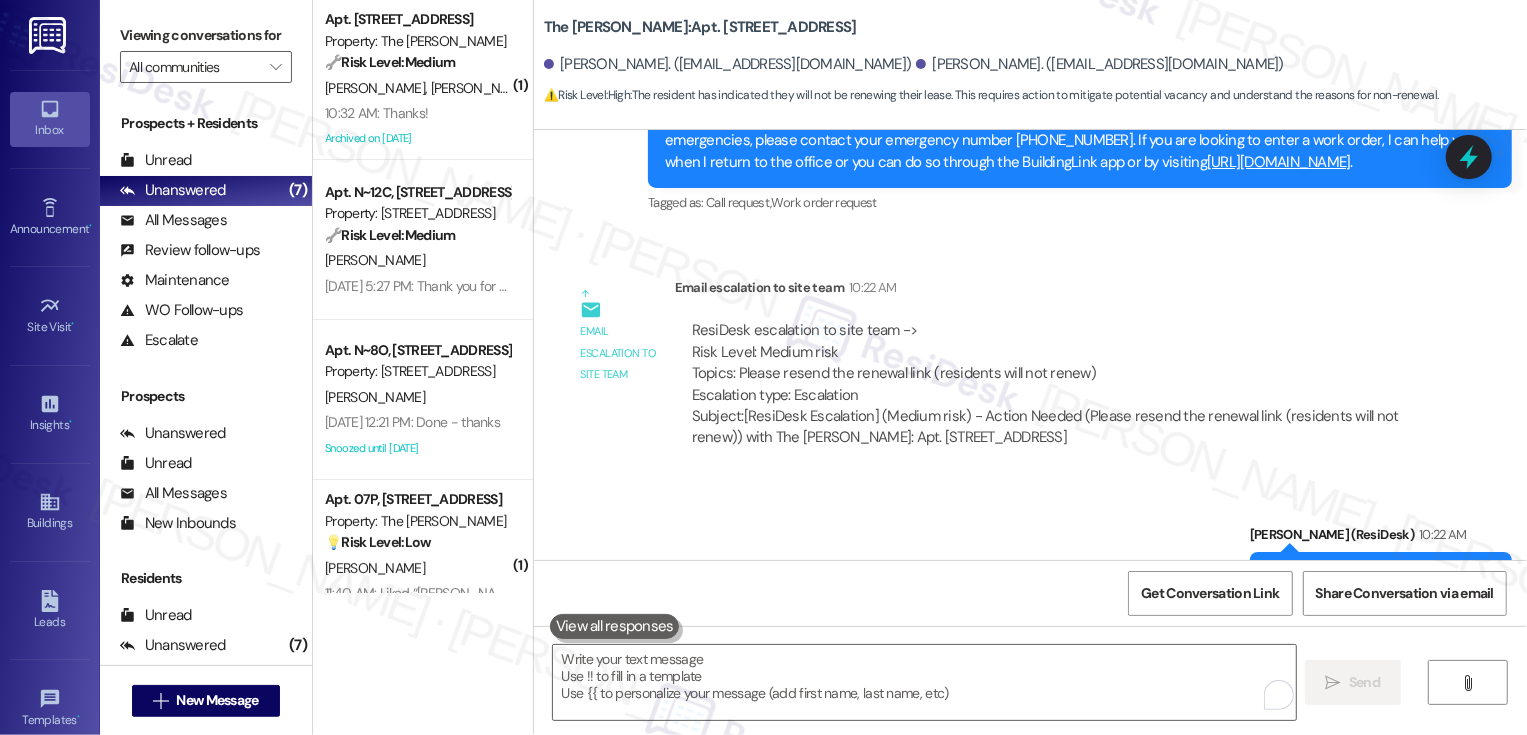 scroll, scrollTop: 16352, scrollLeft: 0, axis: vertical 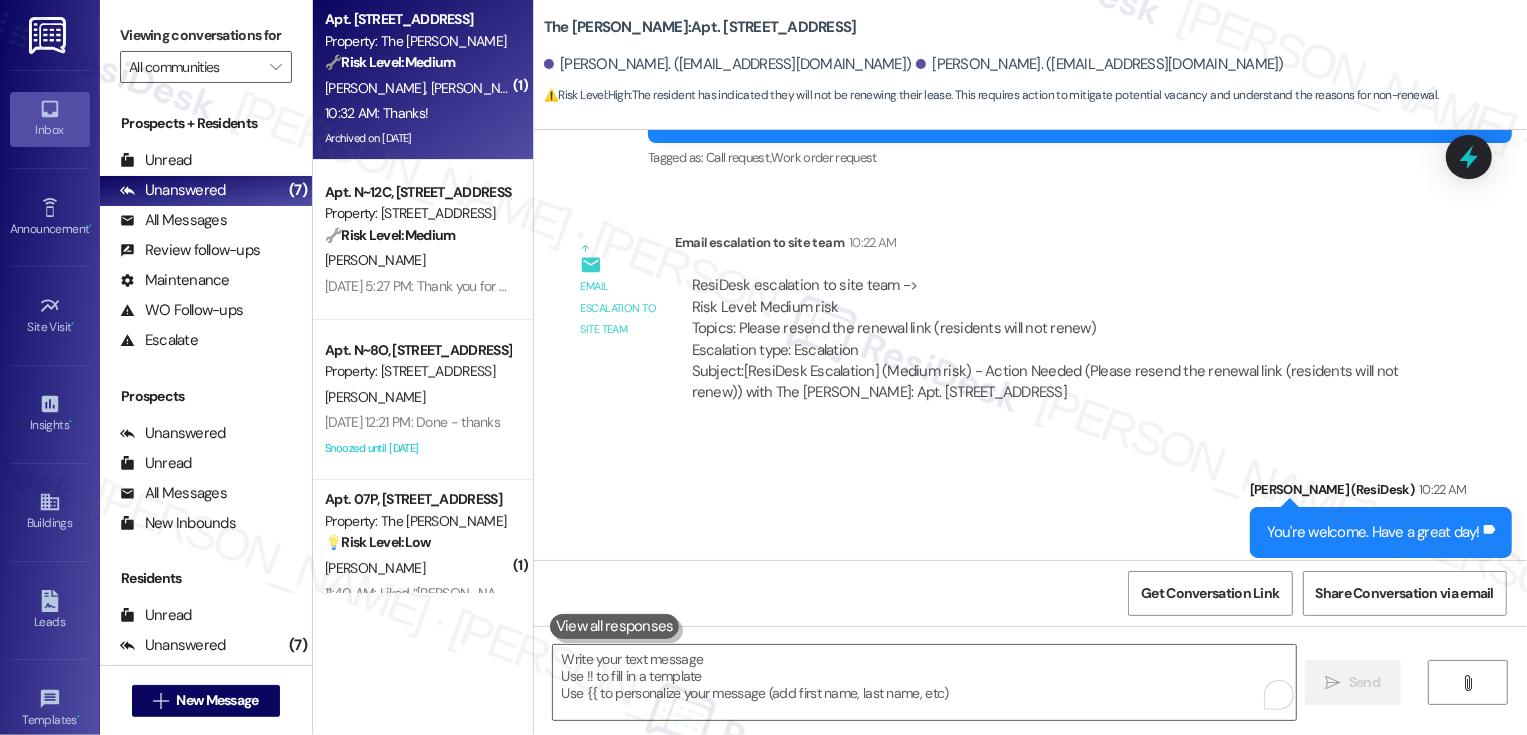 click on "10:32 AM: Thanks! 10:32 AM: Thanks!" at bounding box center (417, 113) 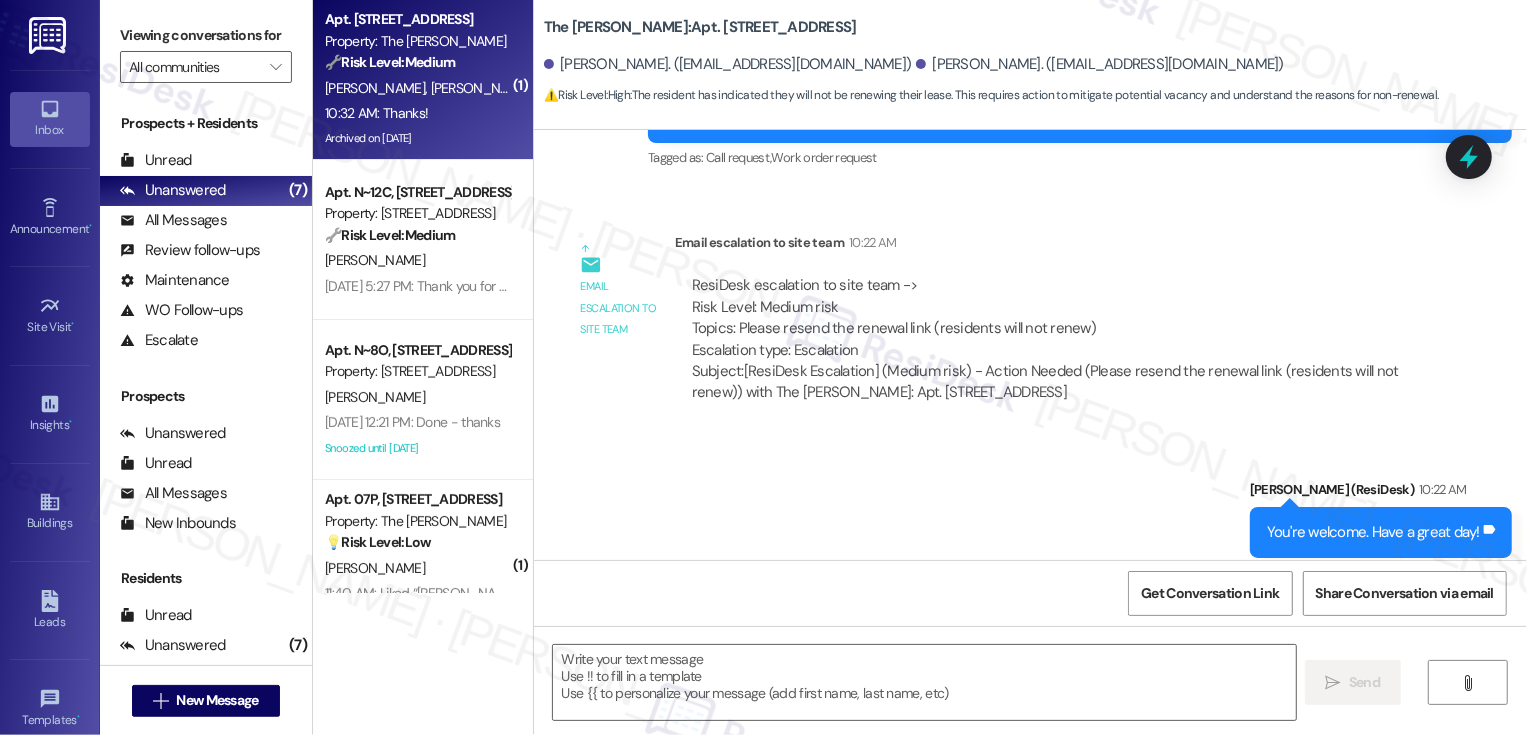 click on "10:32 AM: Thanks! 10:32 AM: Thanks!" at bounding box center (417, 113) 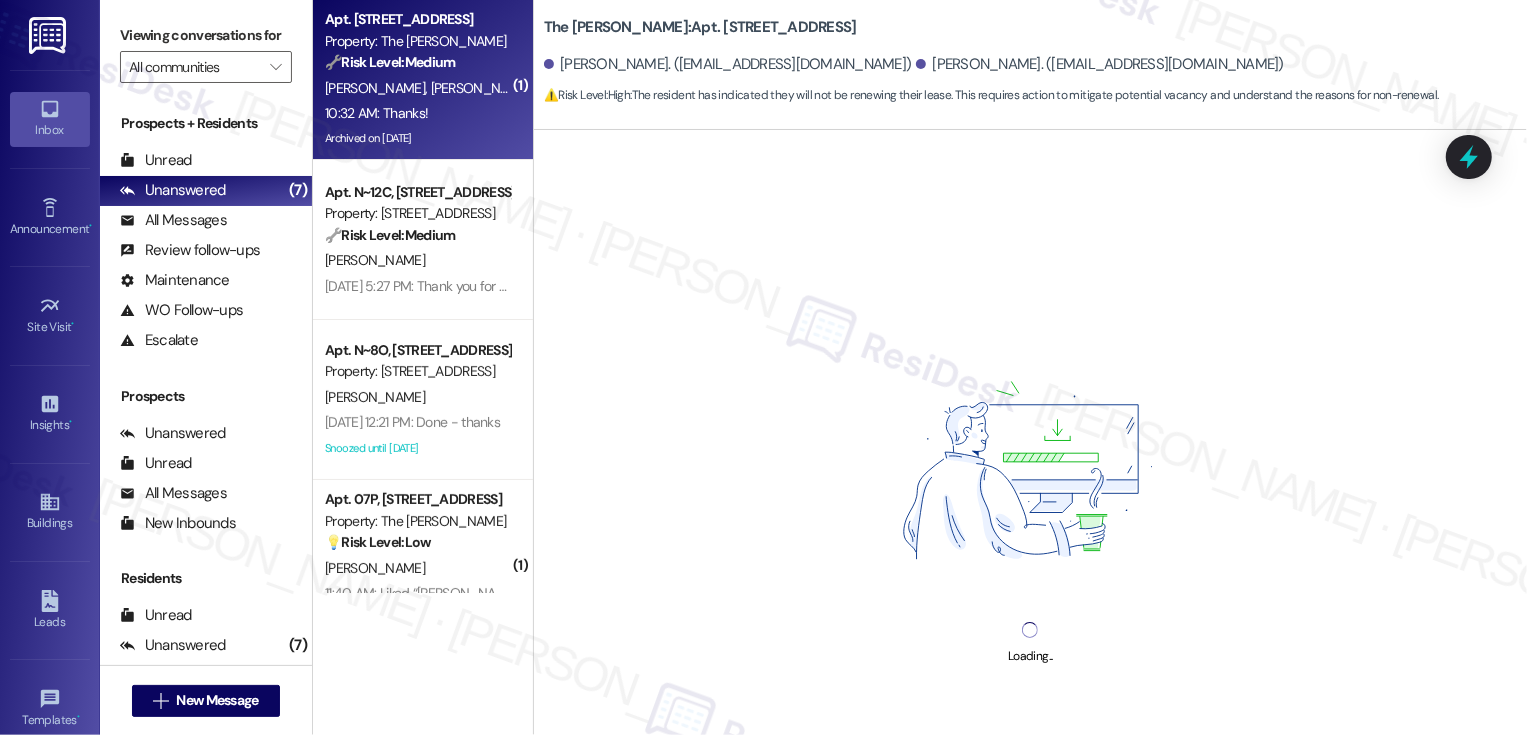 click on "10:32 AM: Thanks! 10:32 AM: Thanks!" at bounding box center [417, 113] 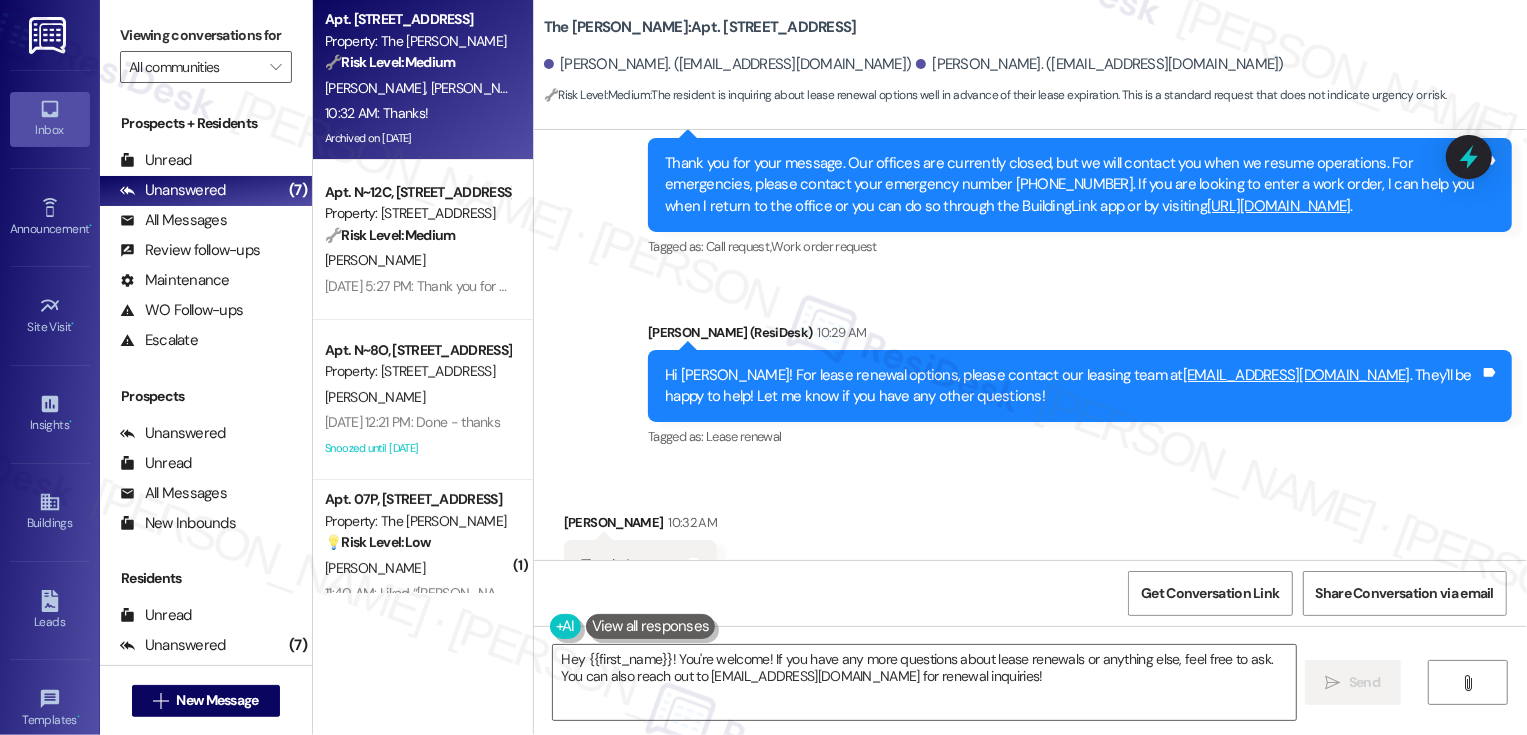 scroll, scrollTop: 6104, scrollLeft: 0, axis: vertical 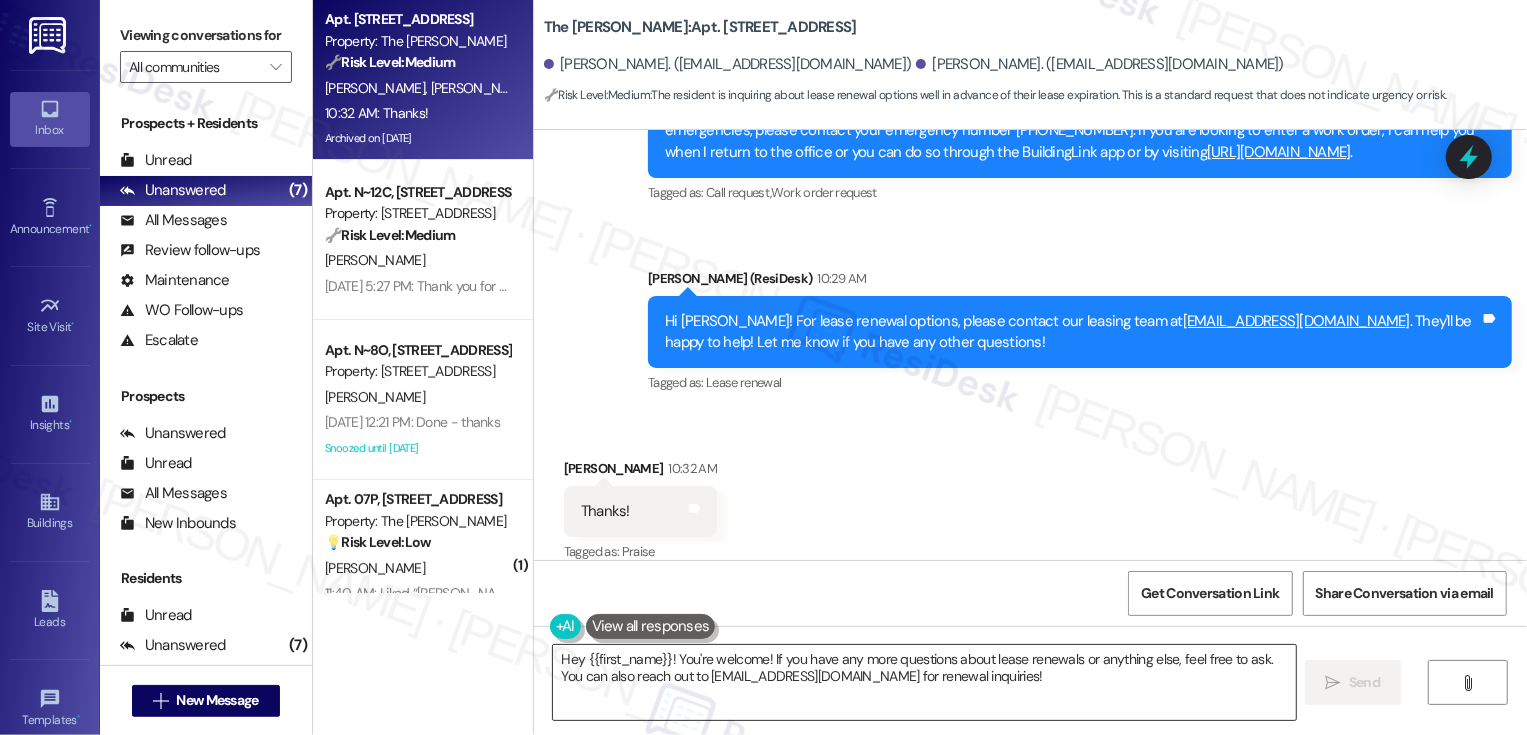 click on "Hey {{first_name}}! You're welcome! If you have any more questions about lease renewals or anything else, feel free to ask. You can also reach out to [EMAIL_ADDRESS][DOMAIN_NAME] for renewal inquiries!" at bounding box center (924, 682) 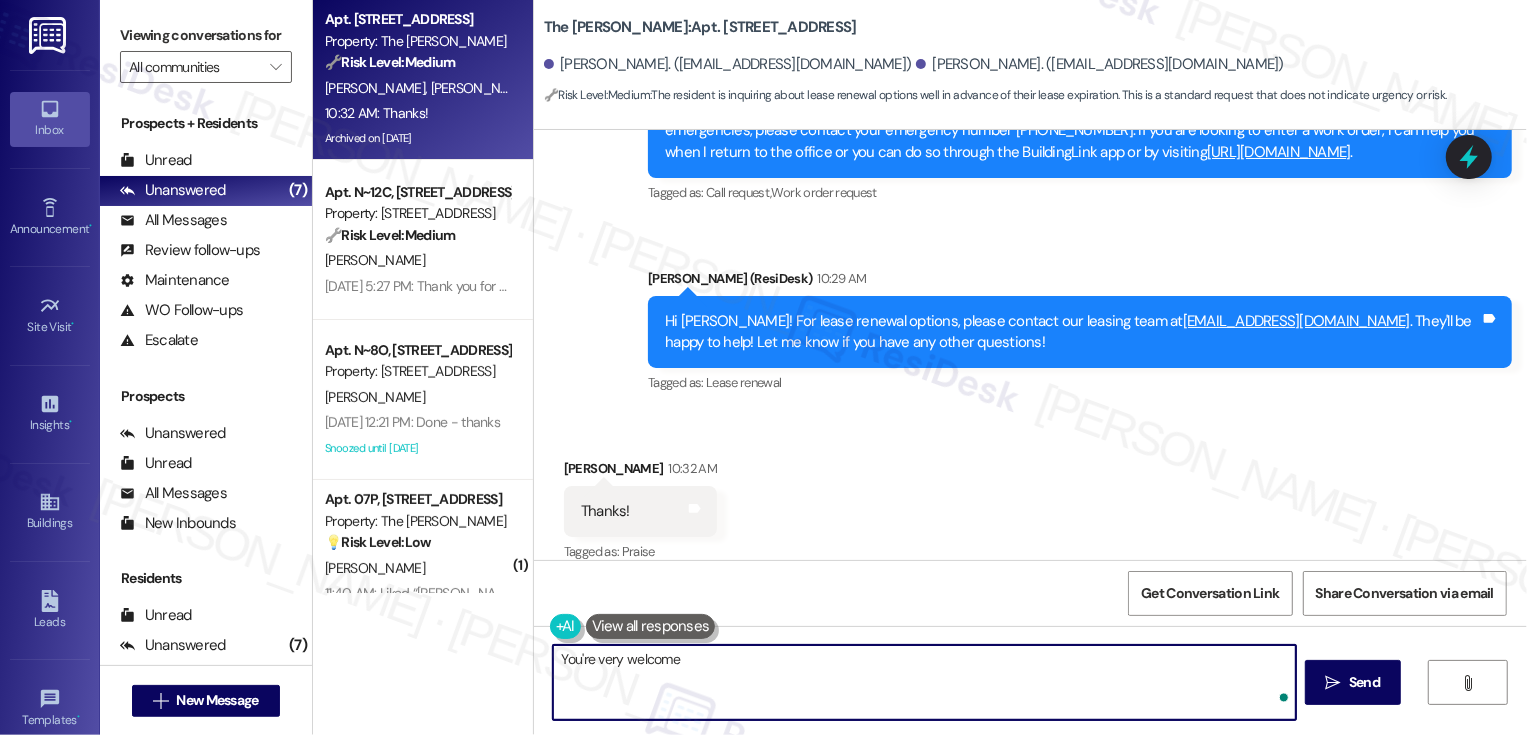type on "You're very welcome!" 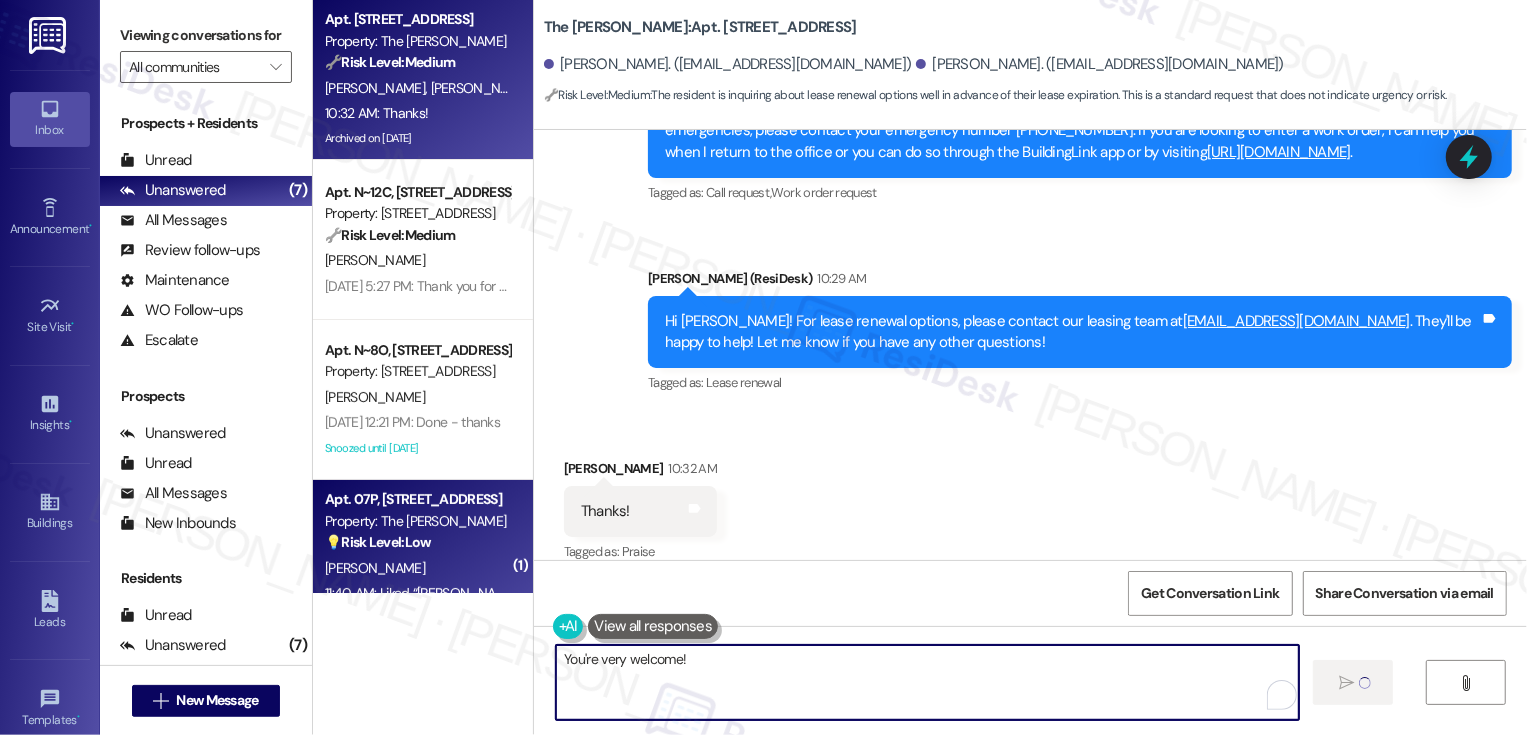 type 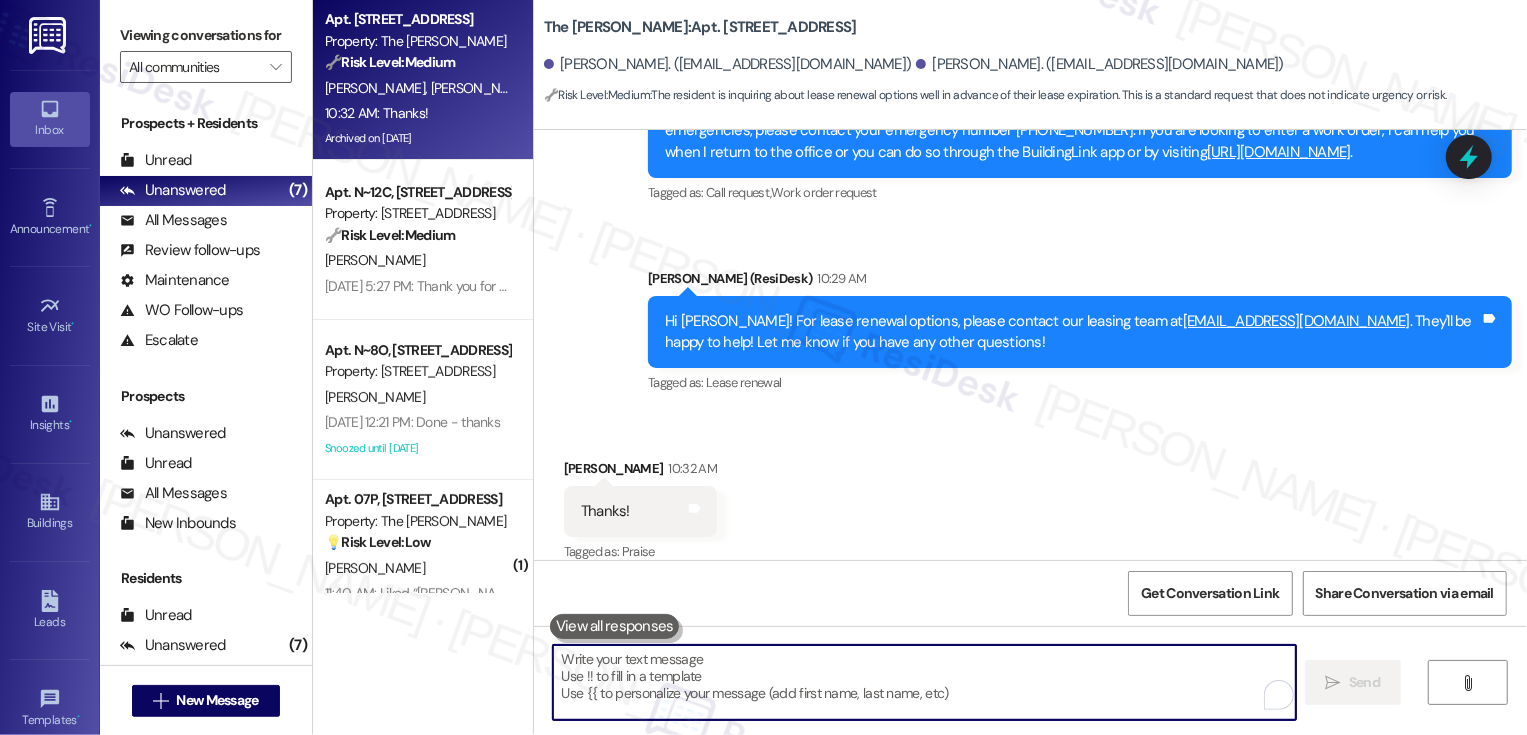 scroll, scrollTop: 90, scrollLeft: 0, axis: vertical 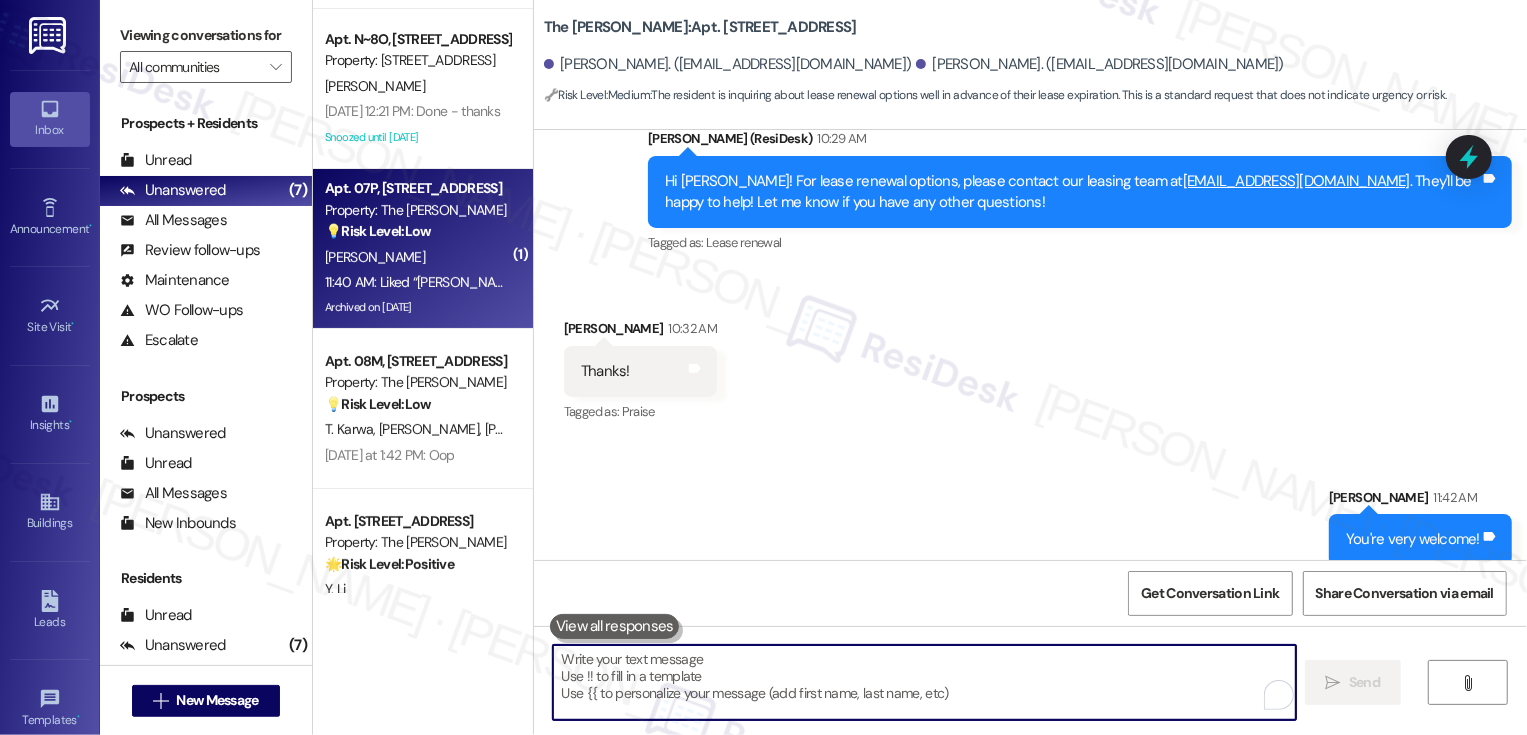 click on "11:40 AM: Liked “[PERSON_NAME] (The [PERSON_NAME]): You're very welcome! The office has already reset your latch keys, so it should work now. Let me know if you need any further assistance!” 11:40 AM: Liked “[PERSON_NAME] (The [PERSON_NAME]): You're very welcome! The office has already reset your latch keys, so it should work now. Let me know if you need any further assistance!”" at bounding box center (890, 282) 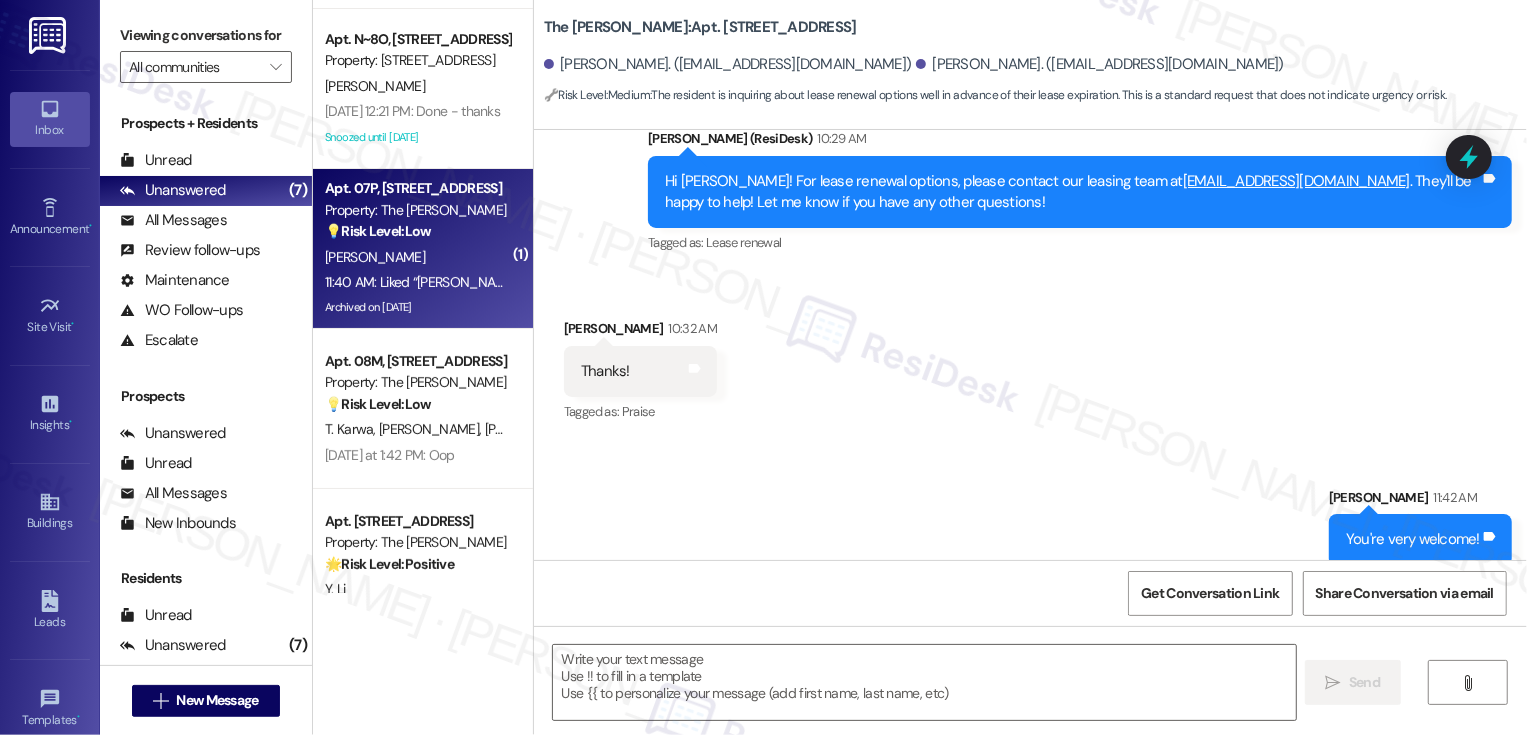 type on "Fetching suggested responses. Please feel free to read through the conversation in the meantime." 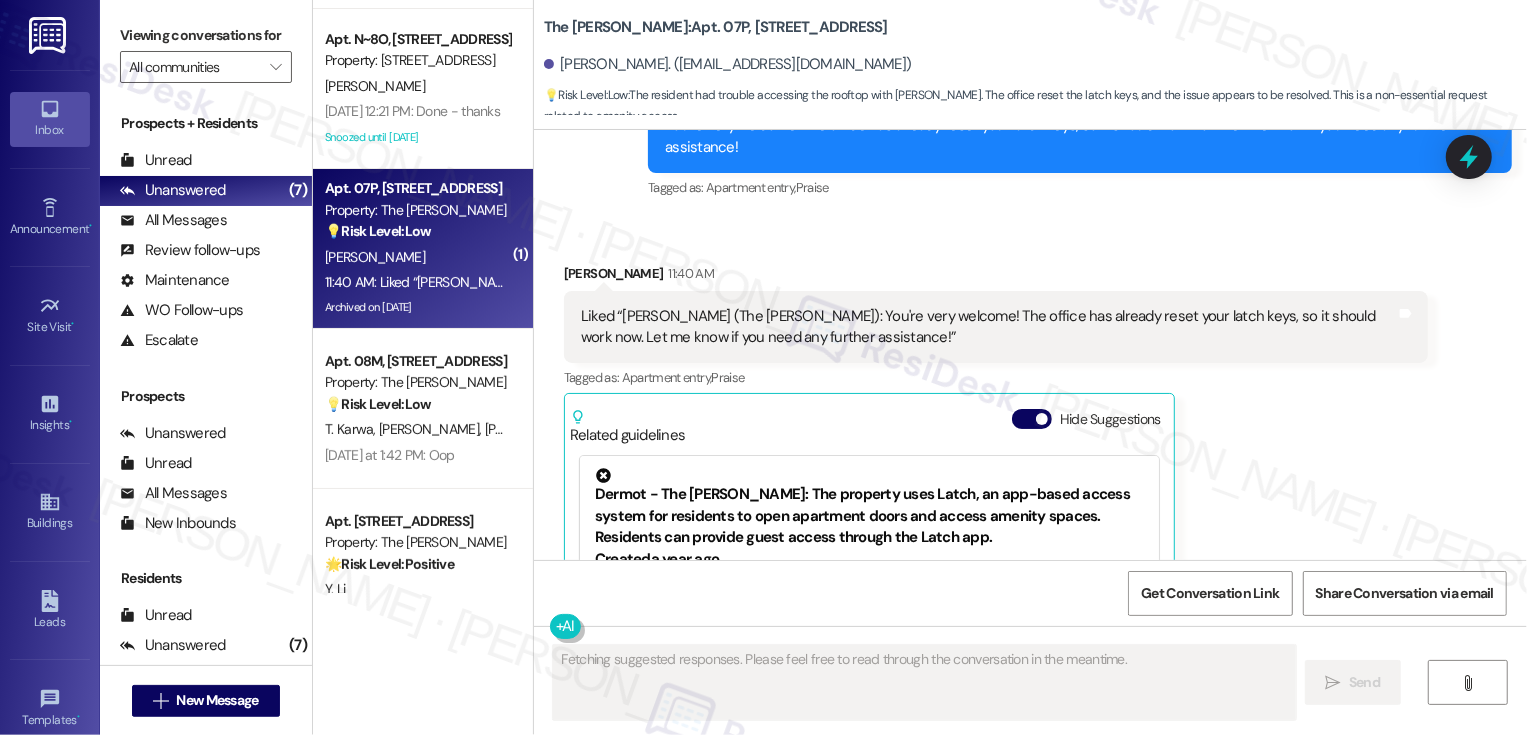 scroll, scrollTop: 16093, scrollLeft: 0, axis: vertical 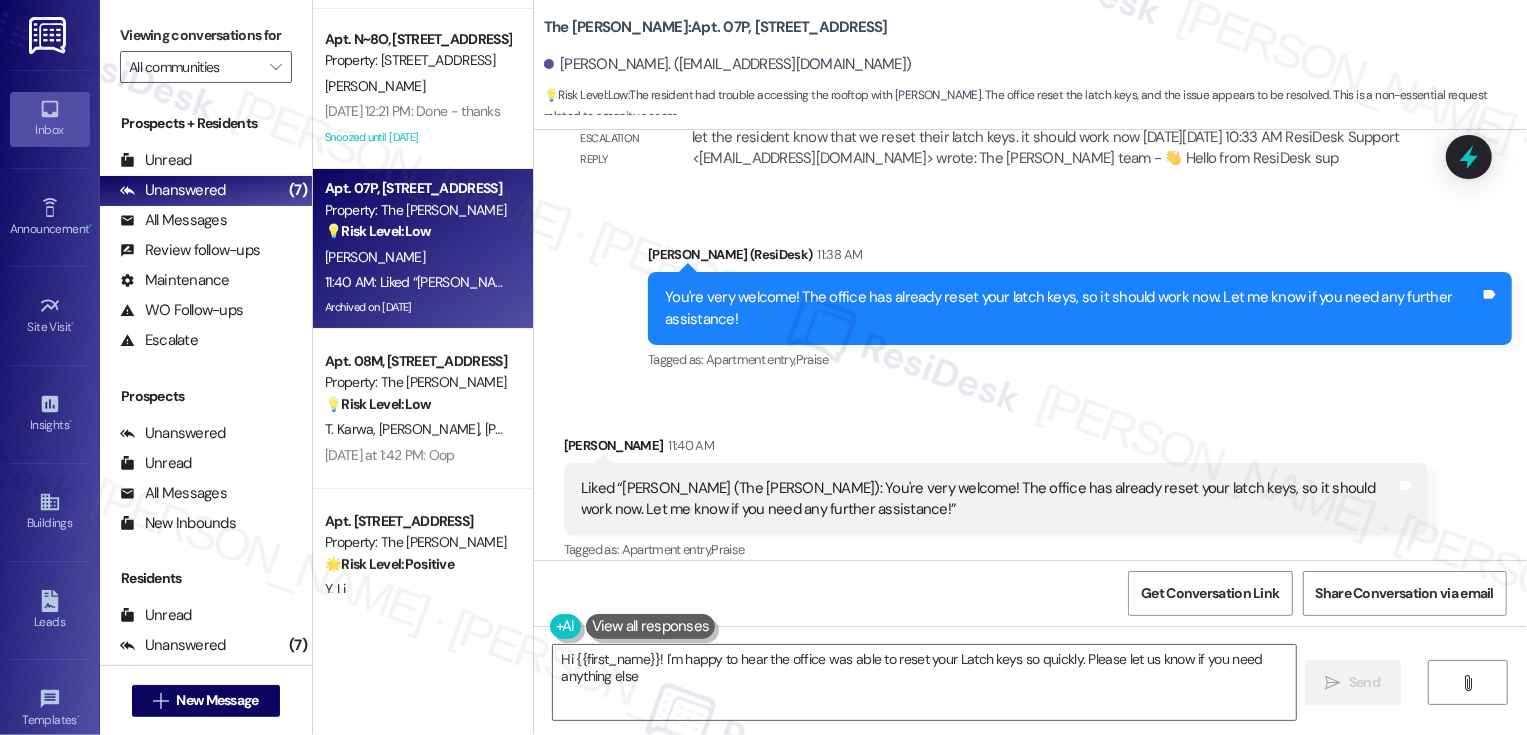 type on "Hi {{first_name}}! I'm happy to hear the office was able to reset your Latch keys so quickly. Please let us know if you need anything else!" 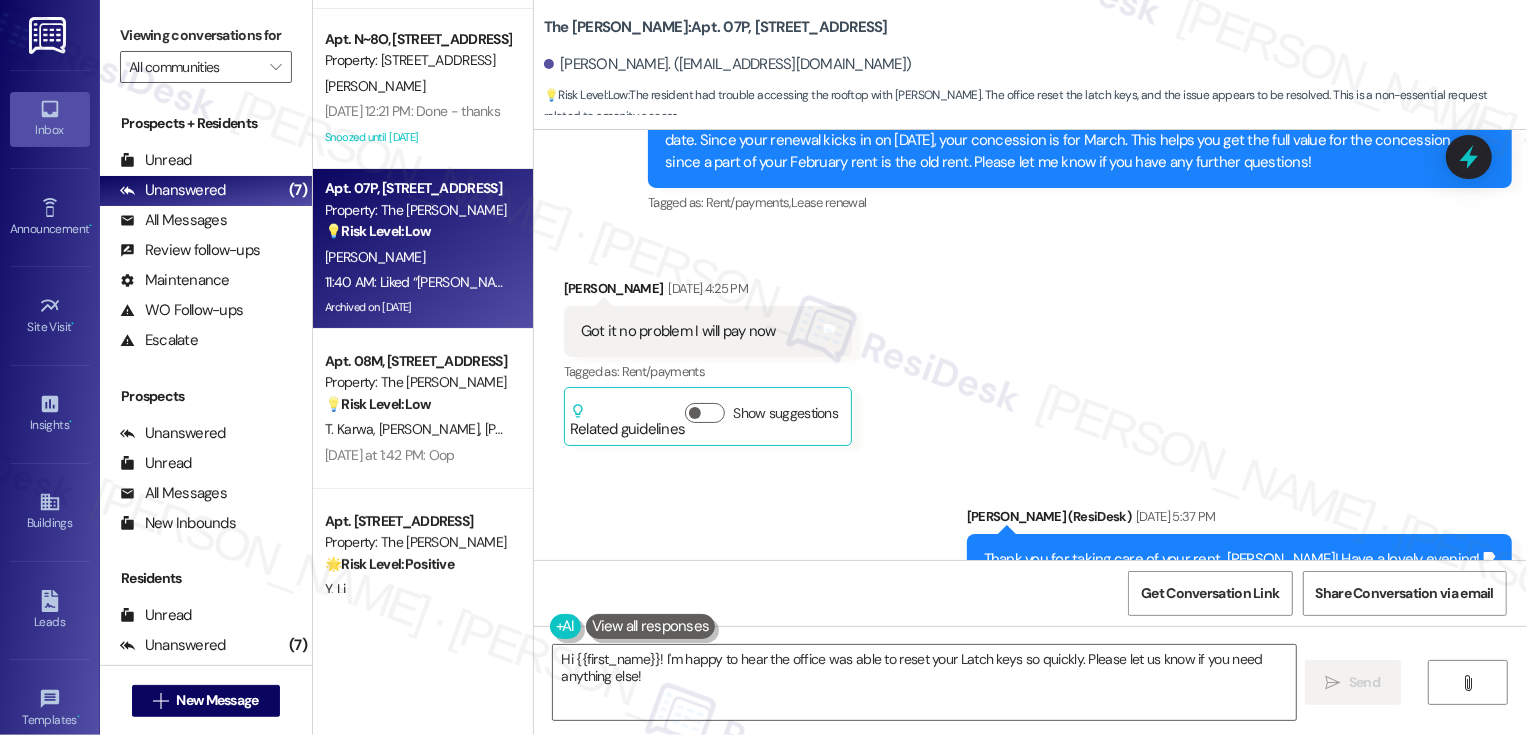 scroll, scrollTop: 13906, scrollLeft: 0, axis: vertical 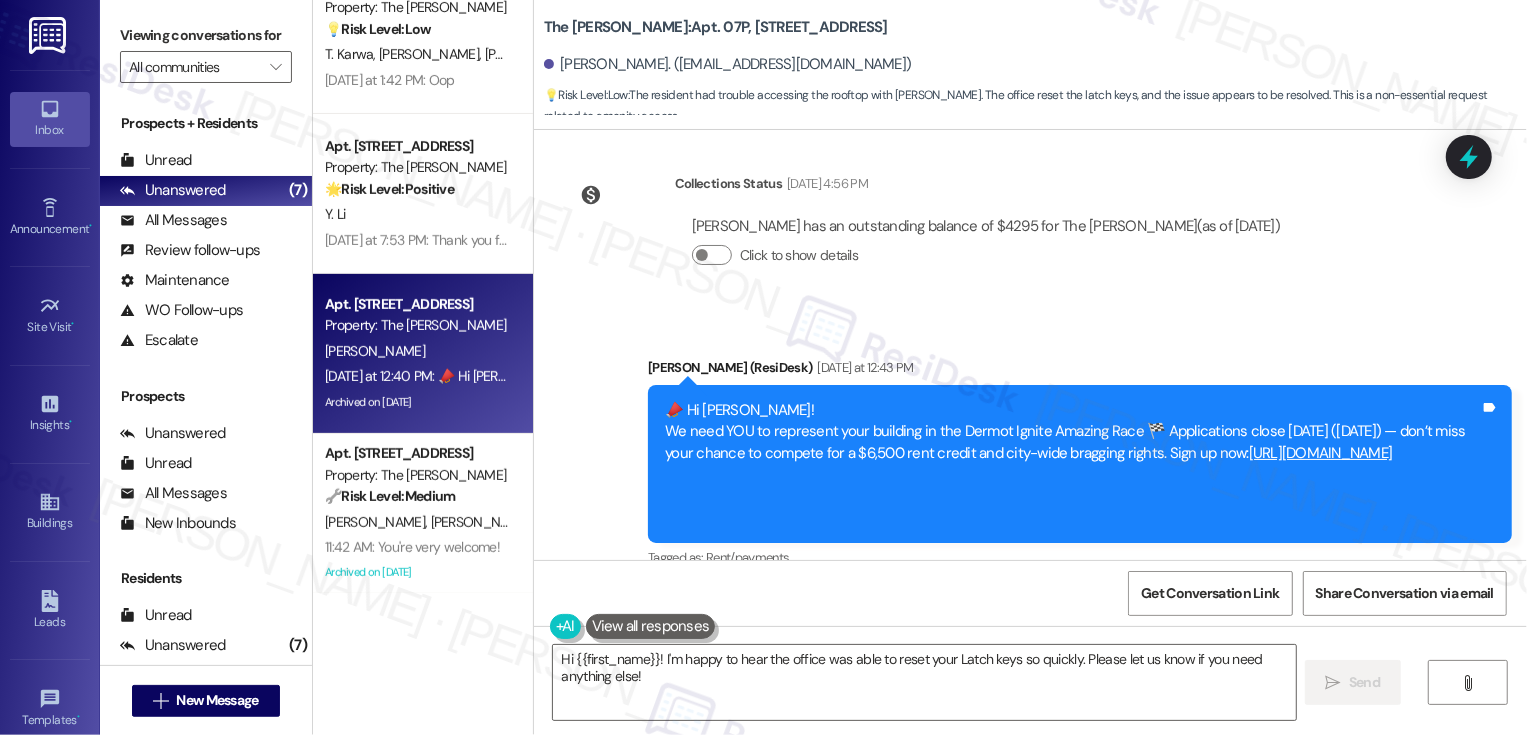 click on "[PERSON_NAME]" at bounding box center [417, 351] 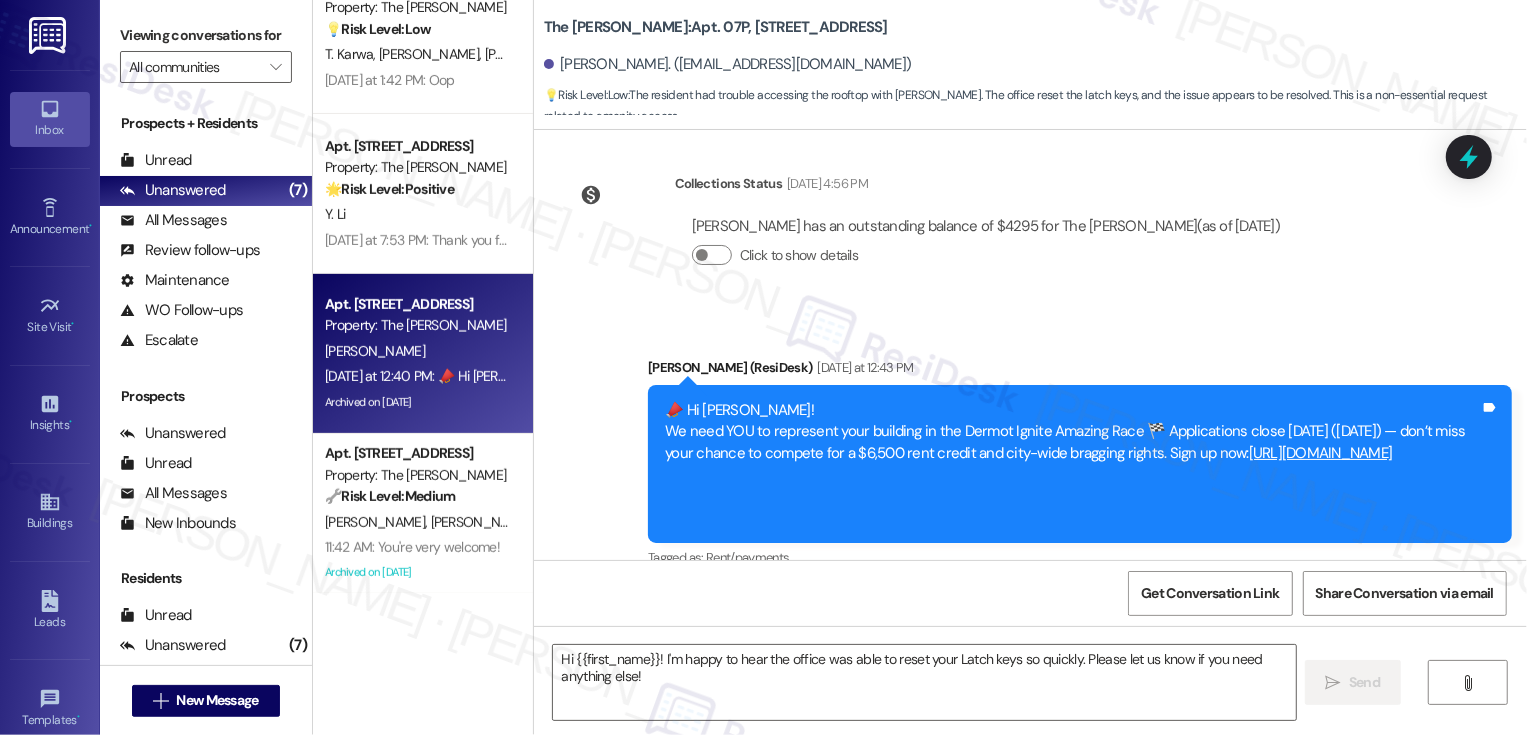 type on "Fetching suggested responses. Please feel free to read through the conversation in the meantime." 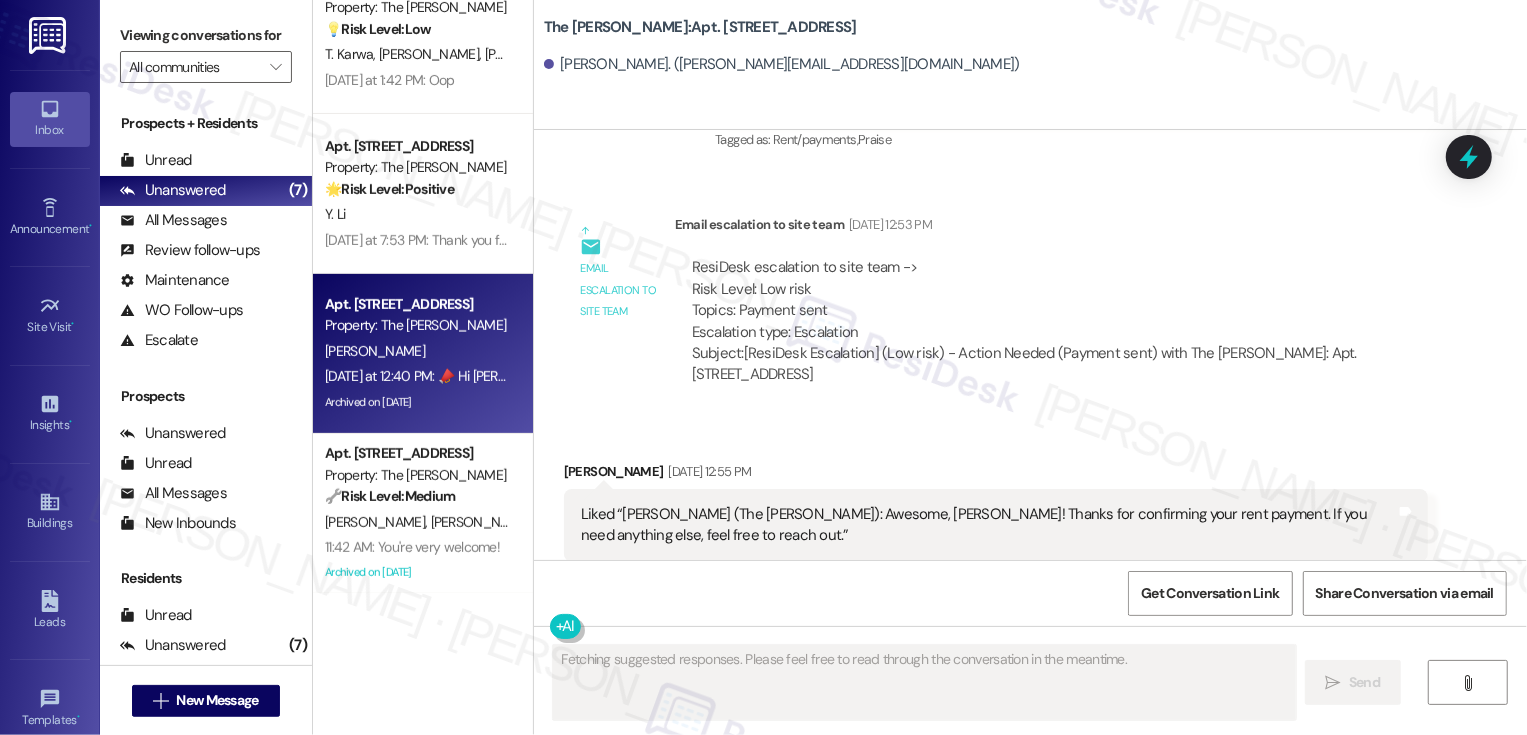 scroll, scrollTop: 3564, scrollLeft: 0, axis: vertical 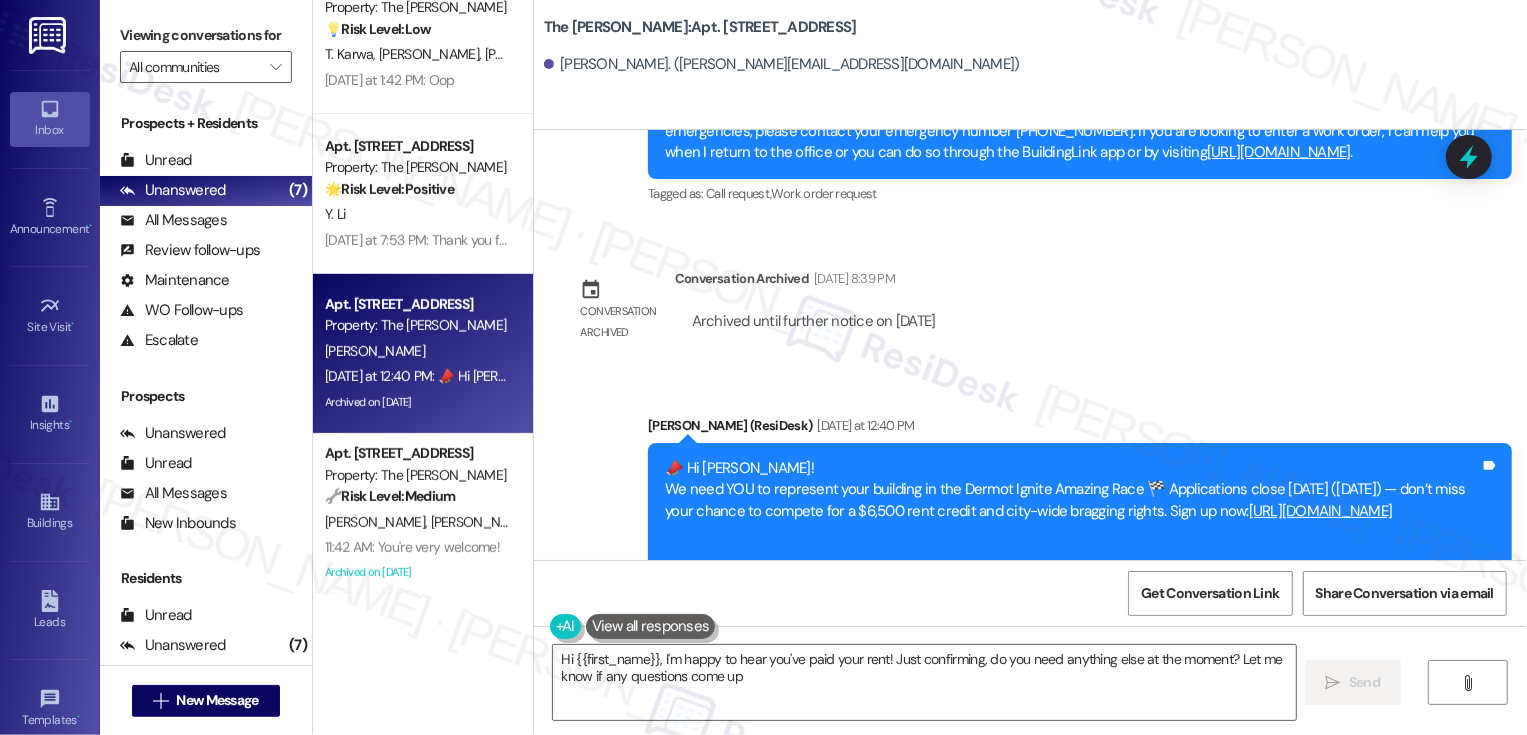type on "Hi {{first_name}}, I'm happy to hear you've paid your rent! Just confirming, do you need anything else at the moment? Let me know if any questions come up!" 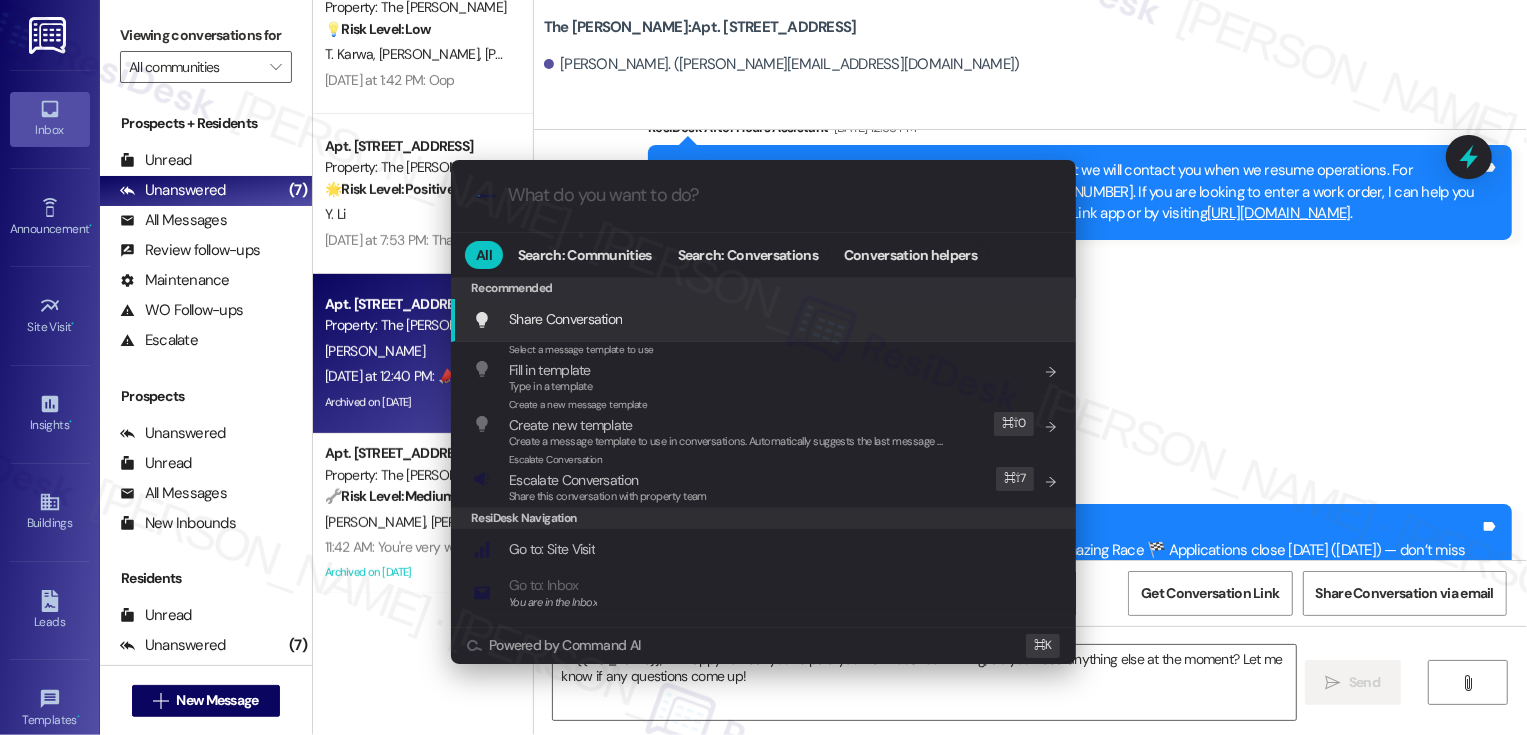 scroll, scrollTop: 4522, scrollLeft: 0, axis: vertical 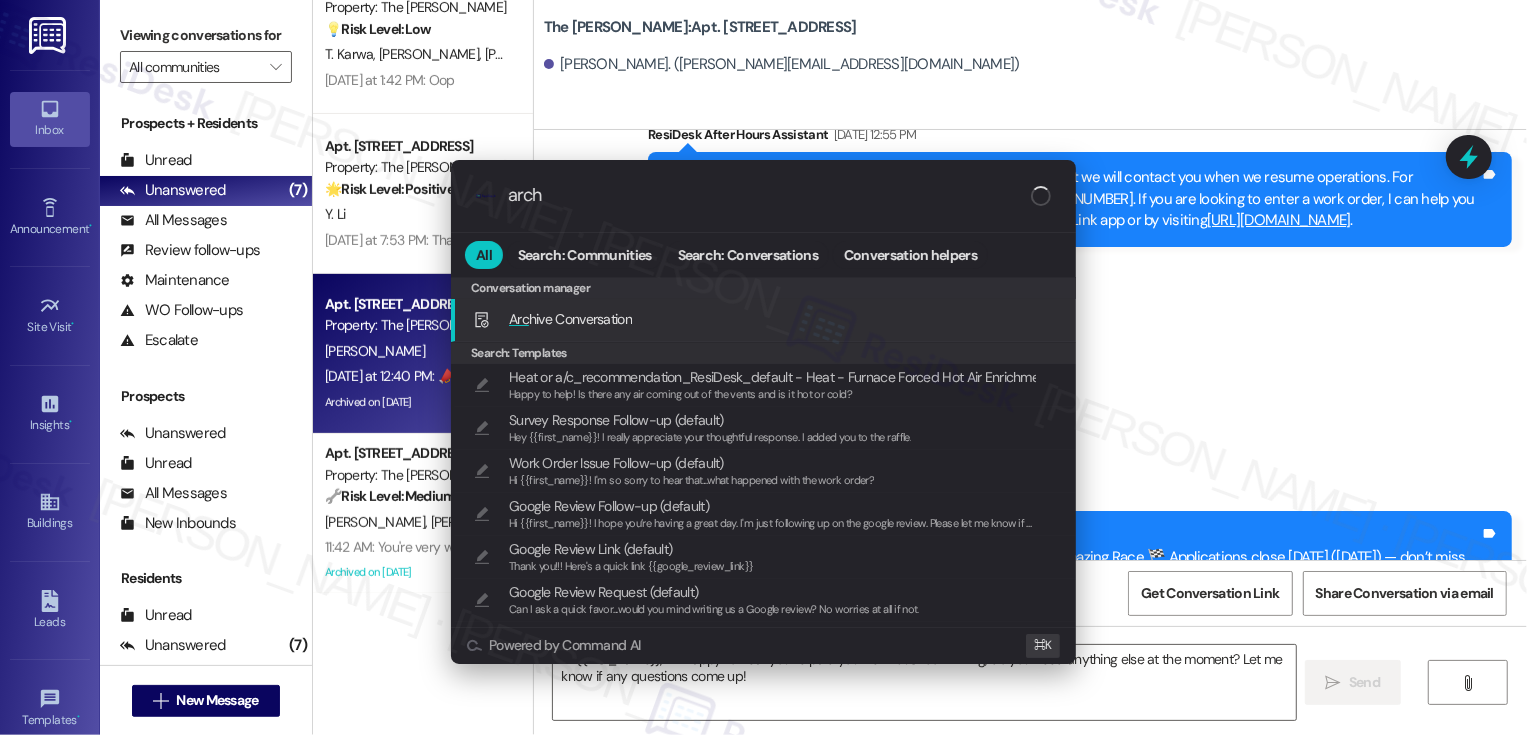 type on "archi" 